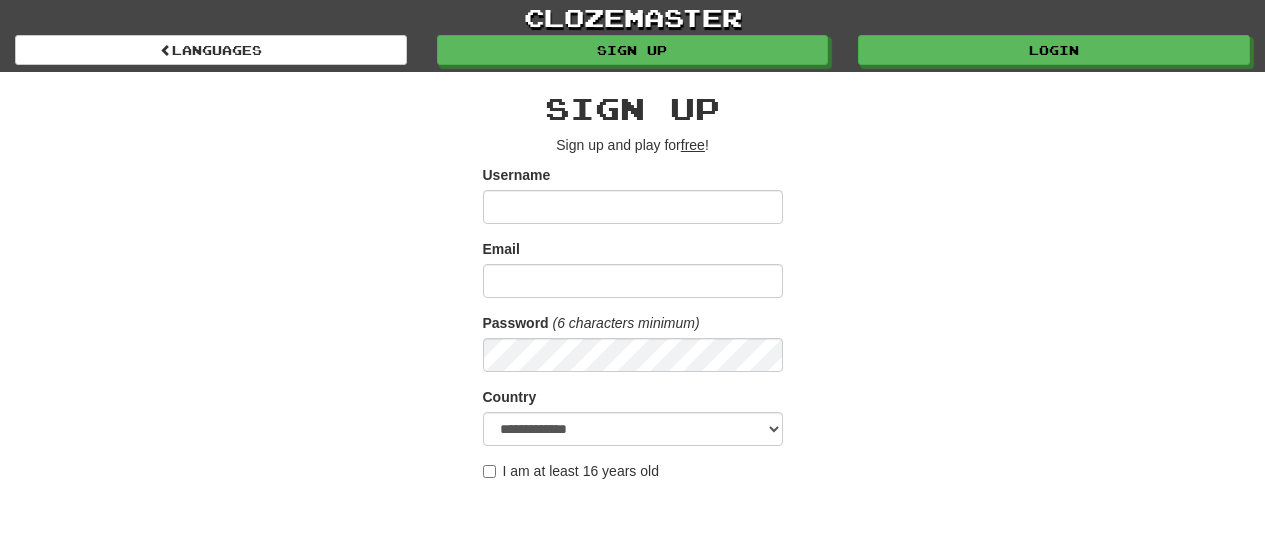 scroll, scrollTop: 0, scrollLeft: 0, axis: both 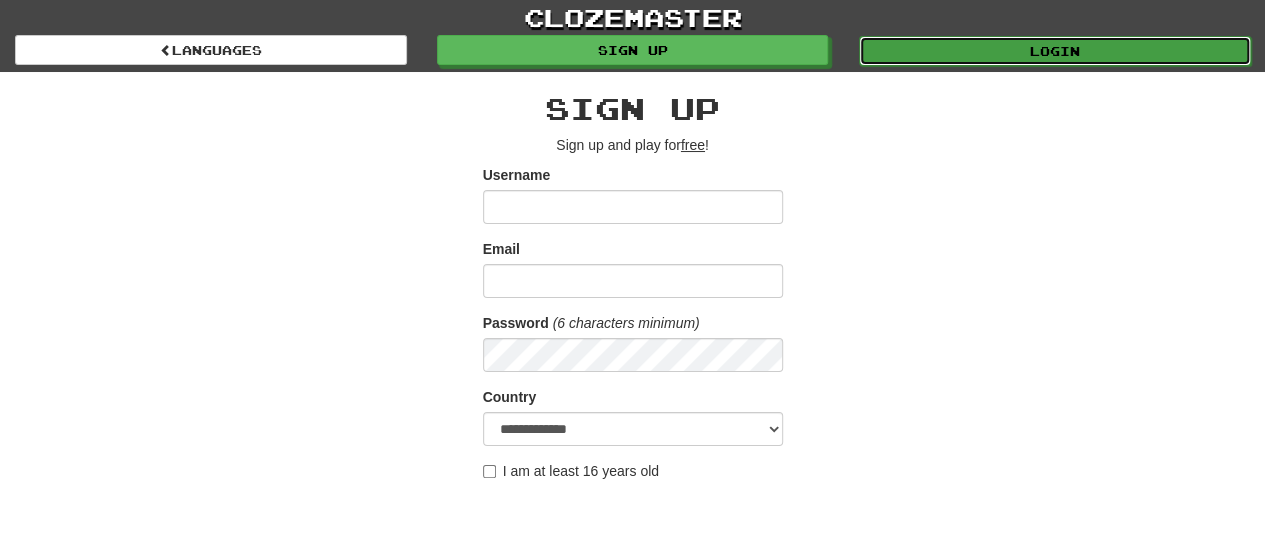click on "Login" at bounding box center [1055, 51] 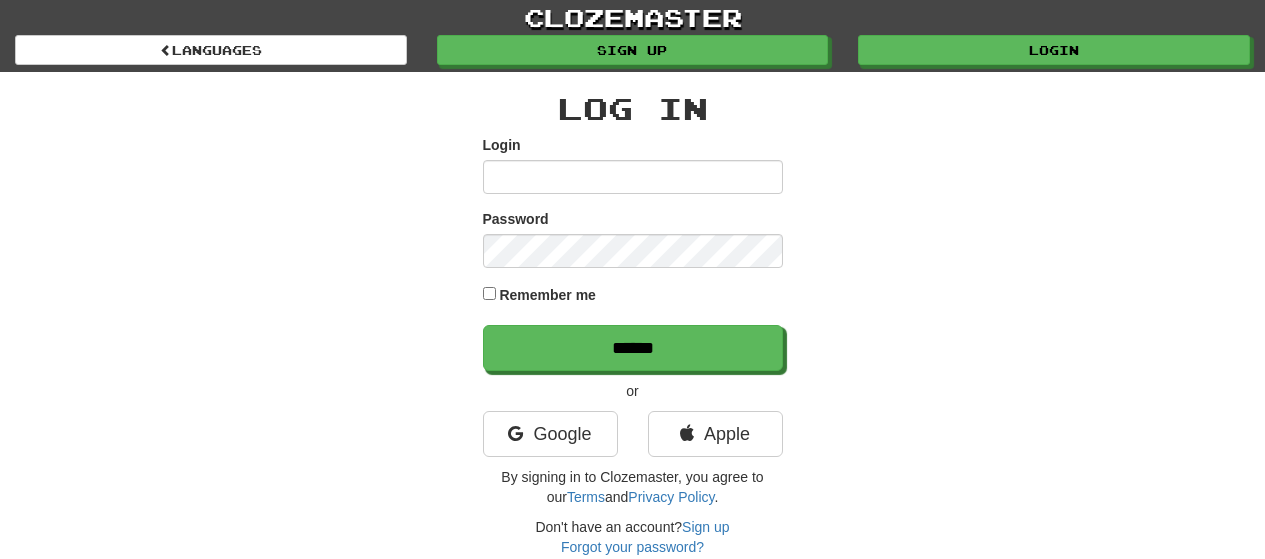 scroll, scrollTop: 0, scrollLeft: 0, axis: both 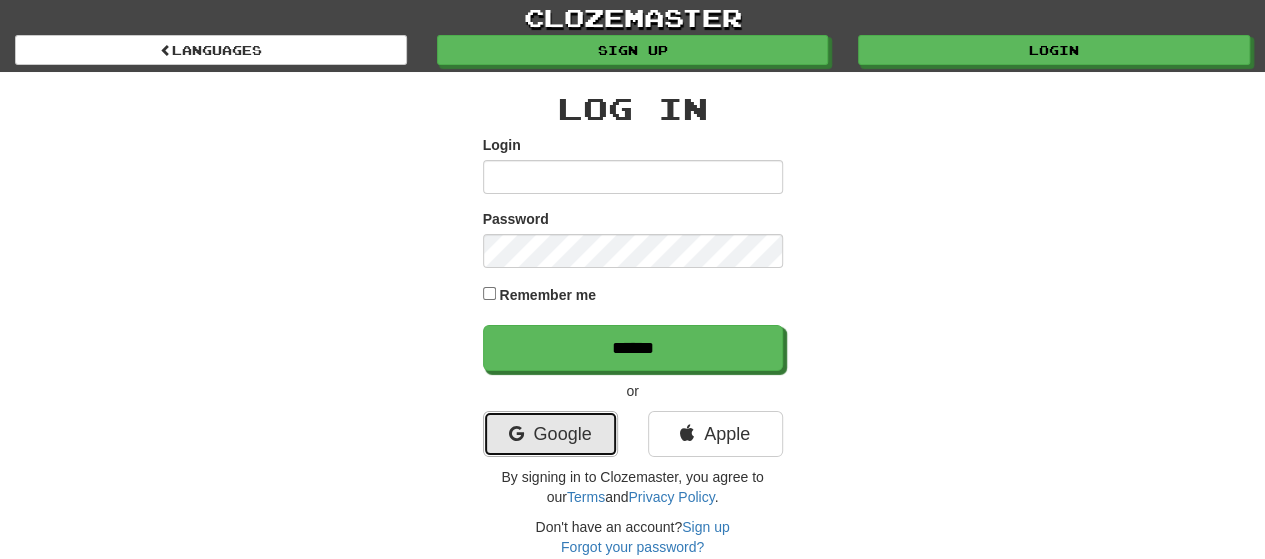 click on "Google" at bounding box center [550, 434] 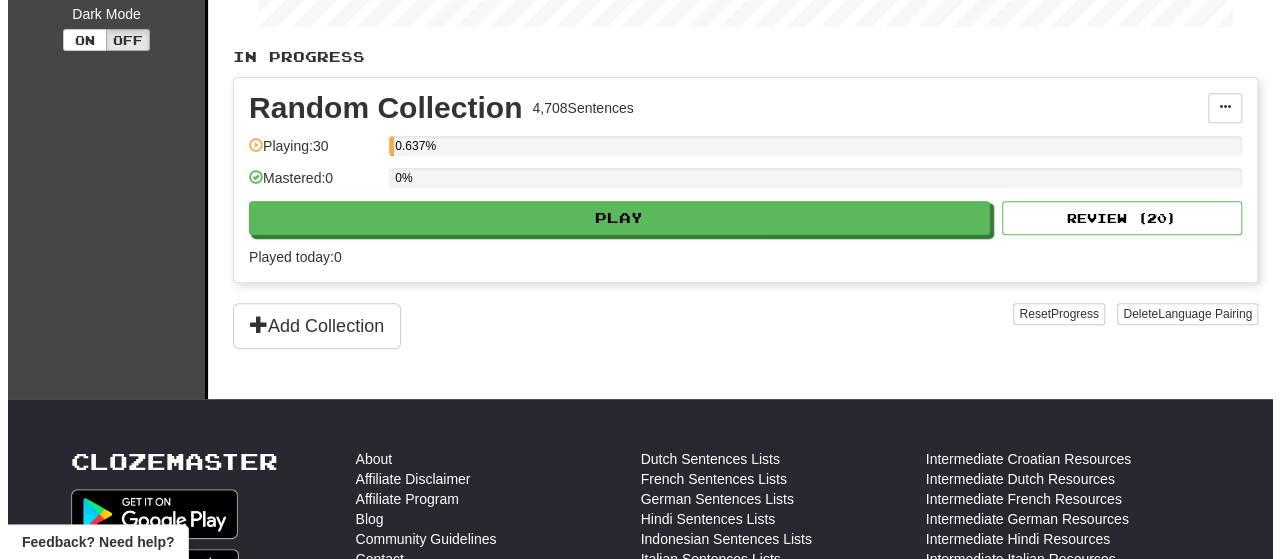 scroll, scrollTop: 266, scrollLeft: 0, axis: vertical 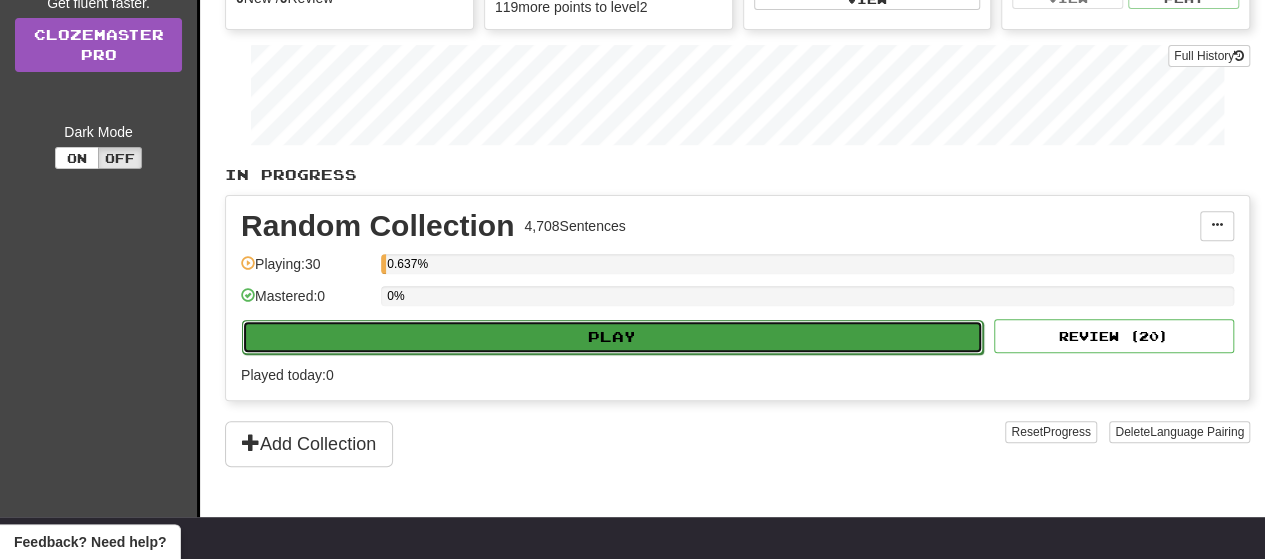 click on "Play" at bounding box center (612, 337) 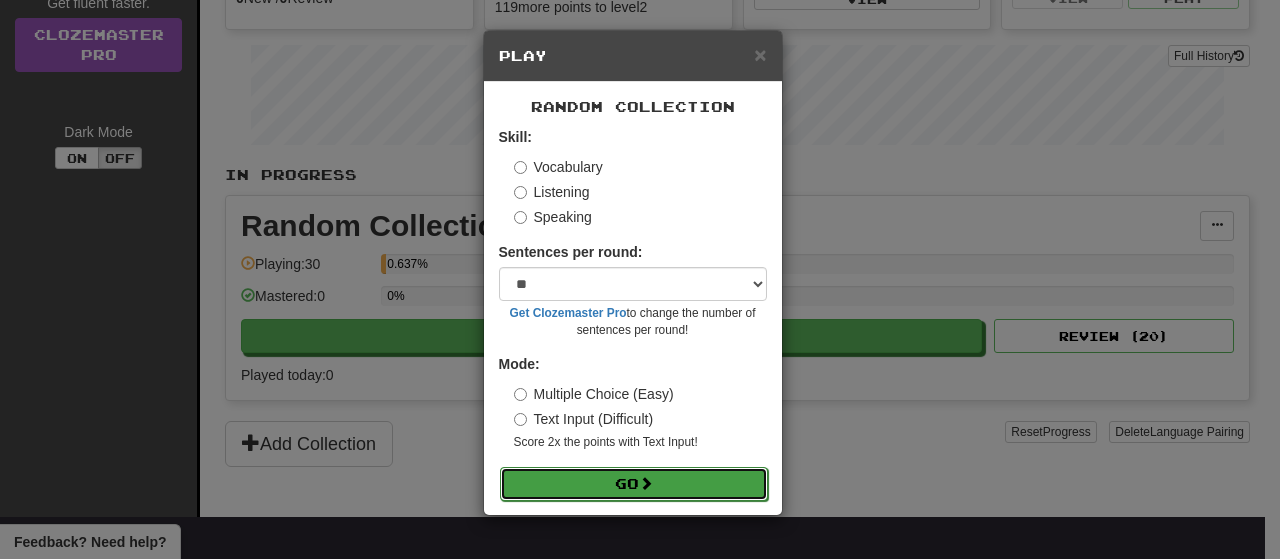 click on "Go" at bounding box center (634, 484) 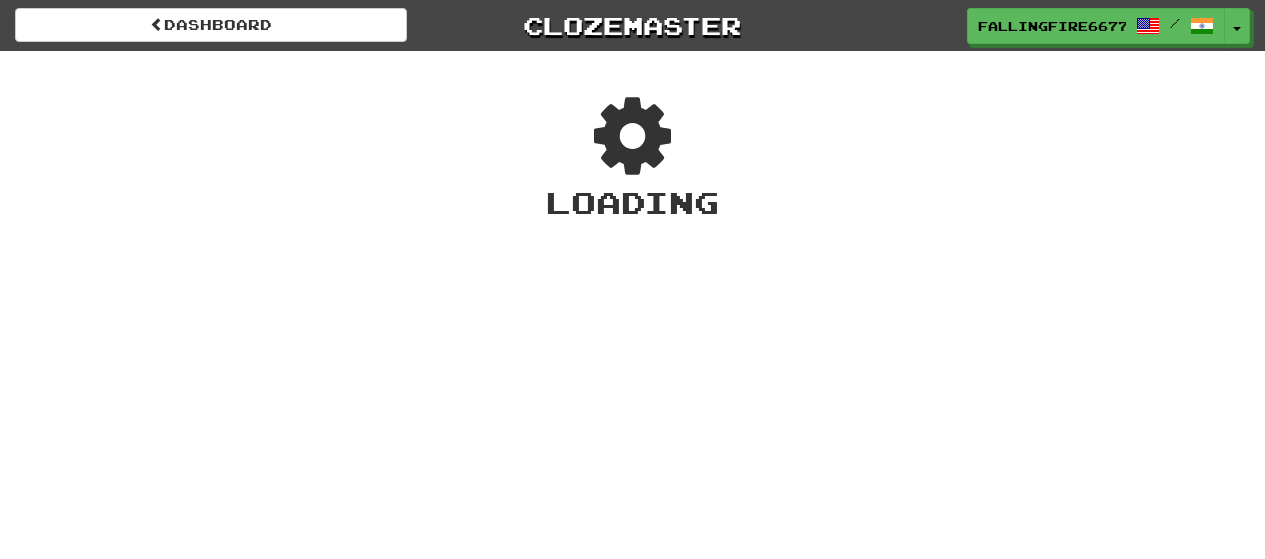 scroll, scrollTop: 0, scrollLeft: 0, axis: both 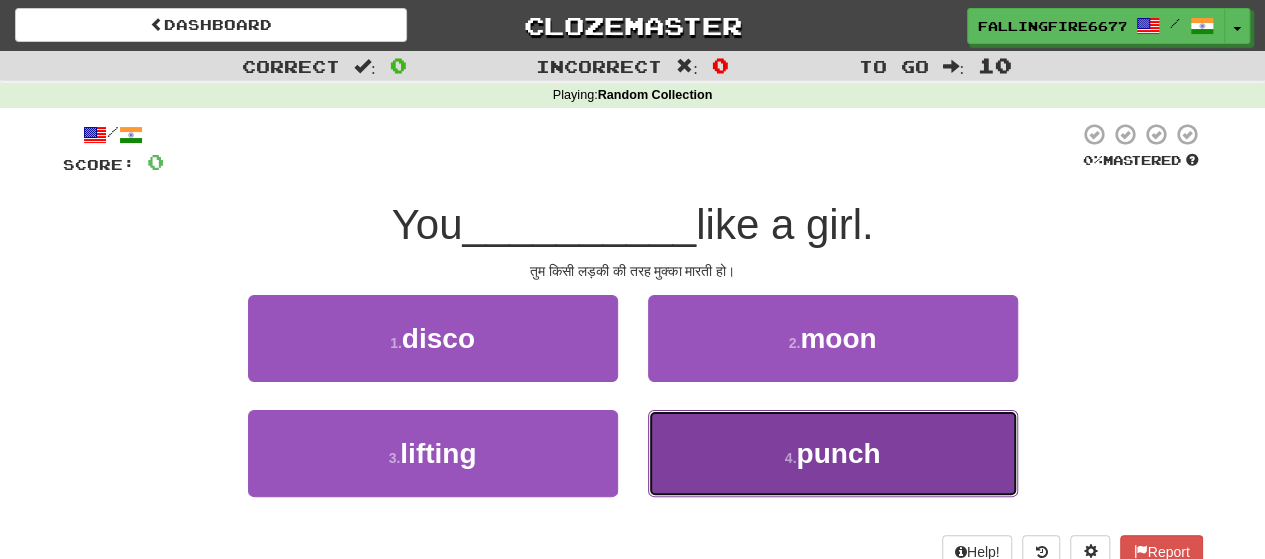 click on "4 .  punch" at bounding box center (833, 453) 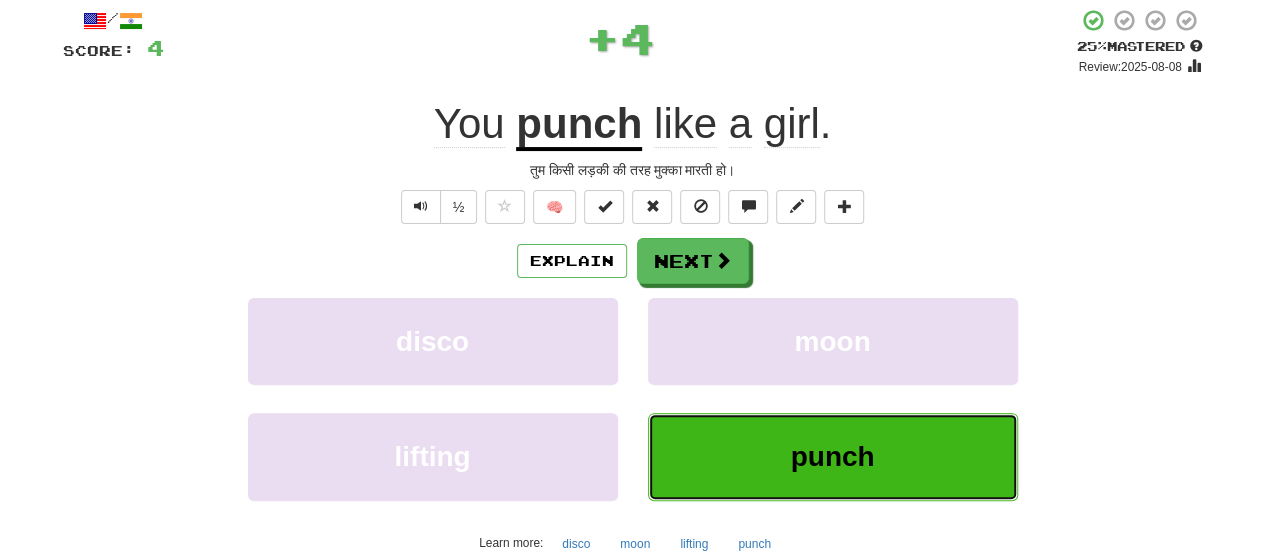 scroll, scrollTop: 111, scrollLeft: 0, axis: vertical 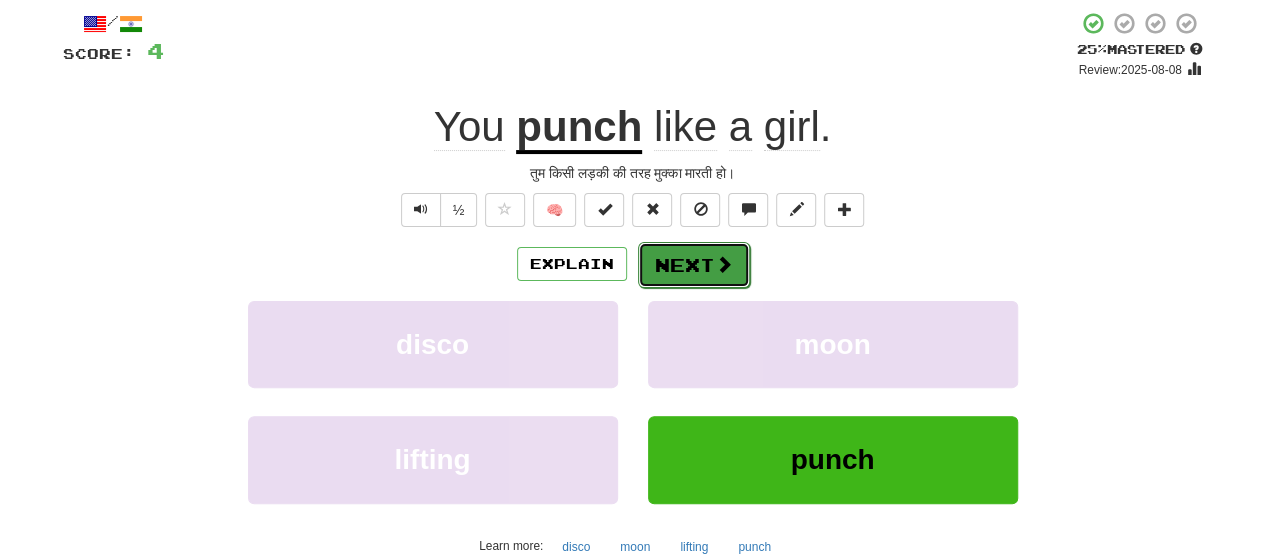 click on "Next" at bounding box center [694, 265] 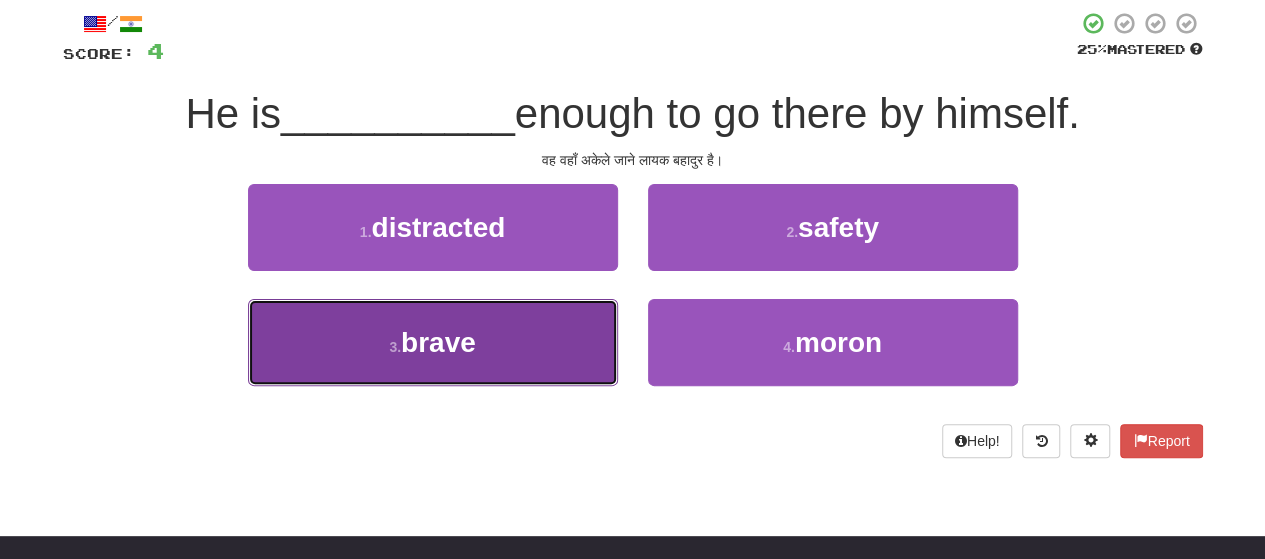 click on "3 .  brave" at bounding box center [433, 342] 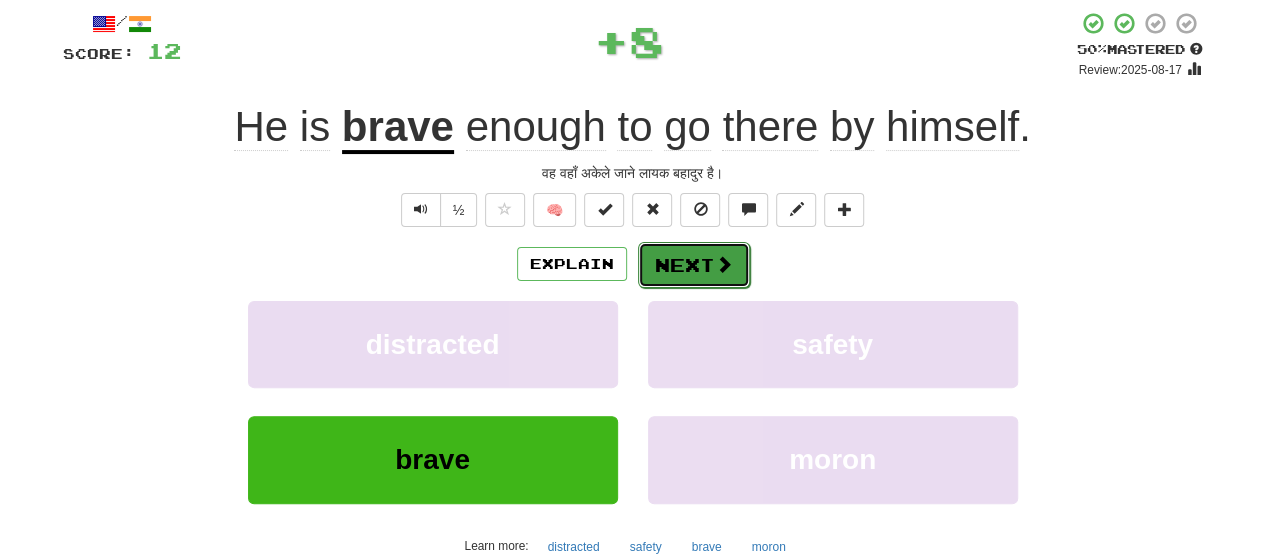 click on "Next" at bounding box center [694, 265] 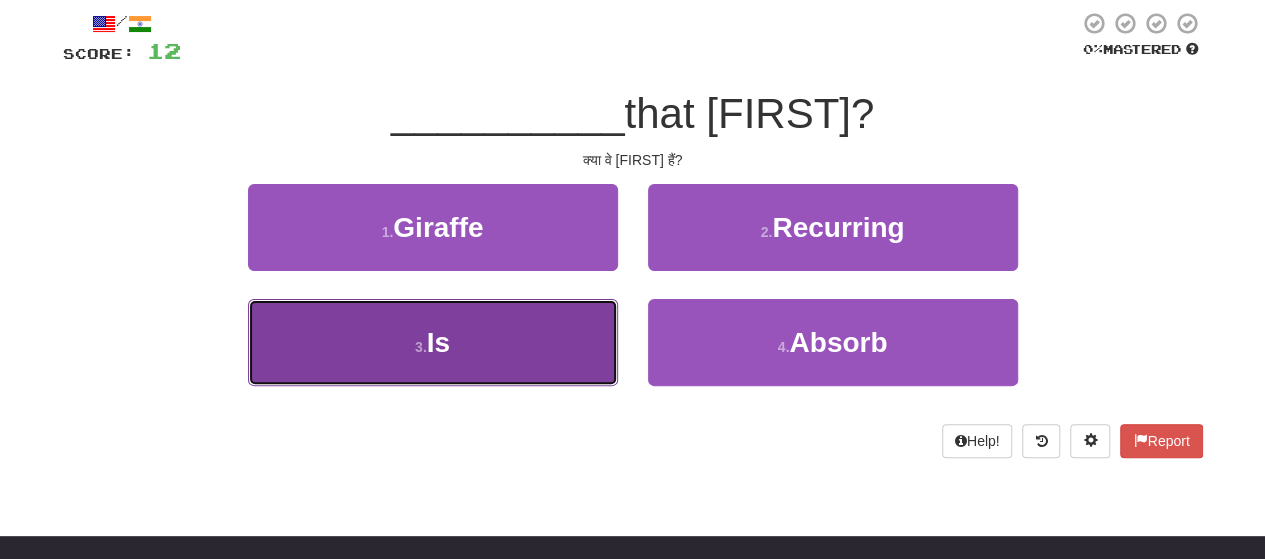 click on "3 .  Is" at bounding box center (433, 342) 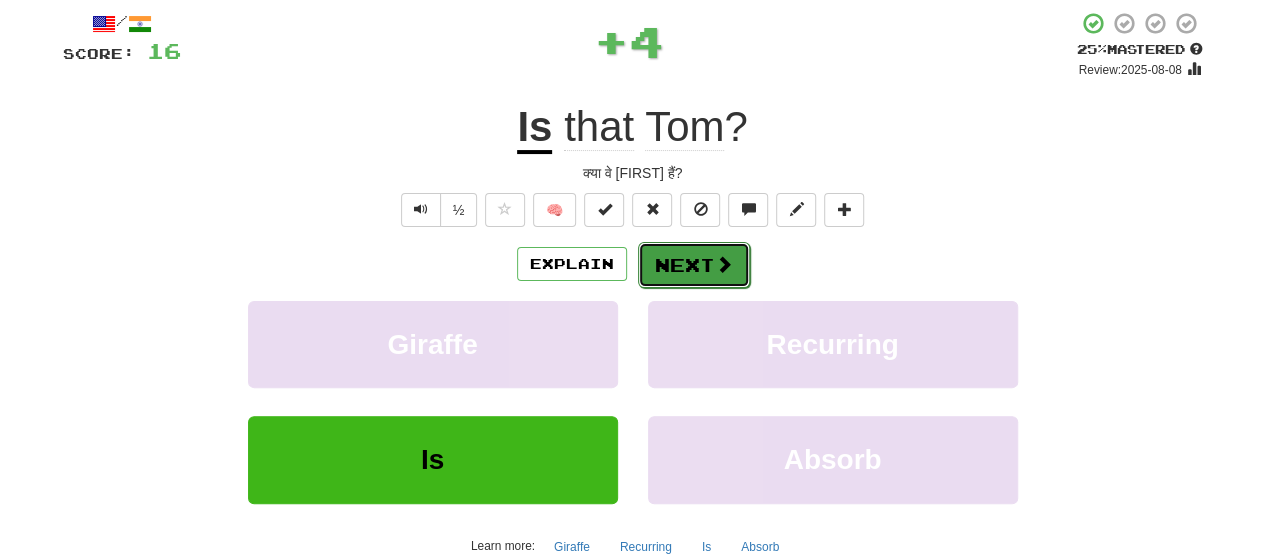 click on "Next" at bounding box center [694, 265] 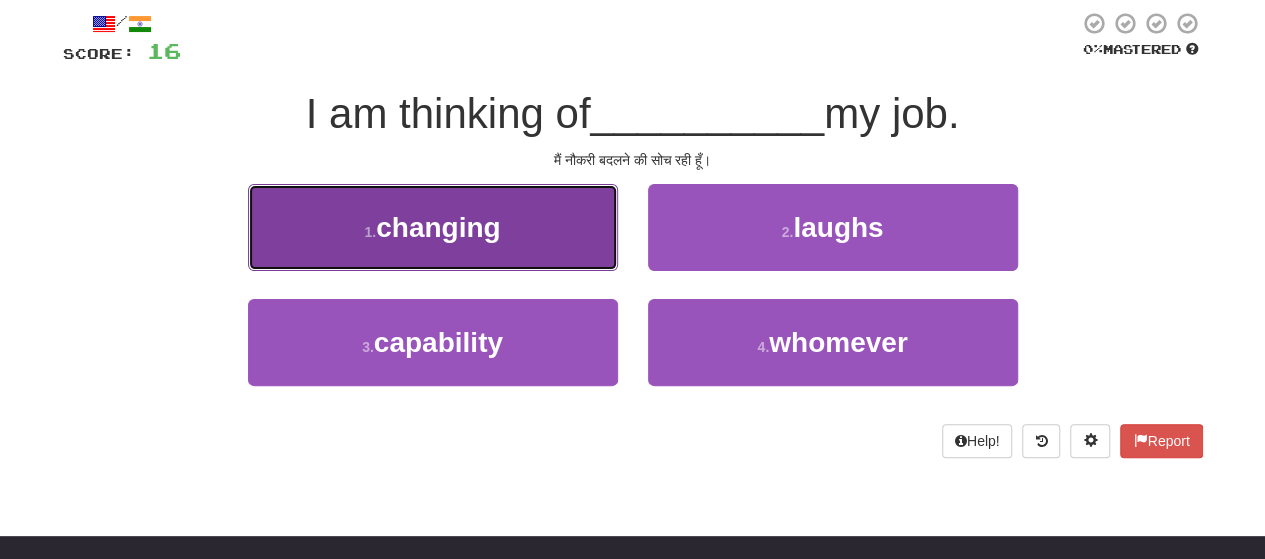click on "1 .  changing" at bounding box center [433, 227] 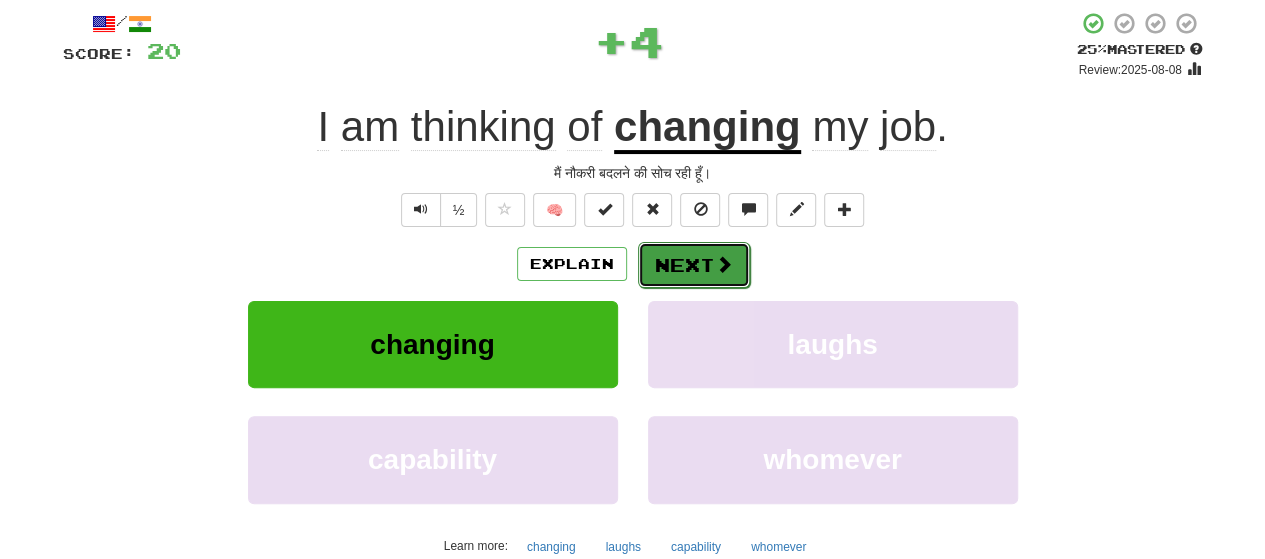 click on "Next" at bounding box center [694, 265] 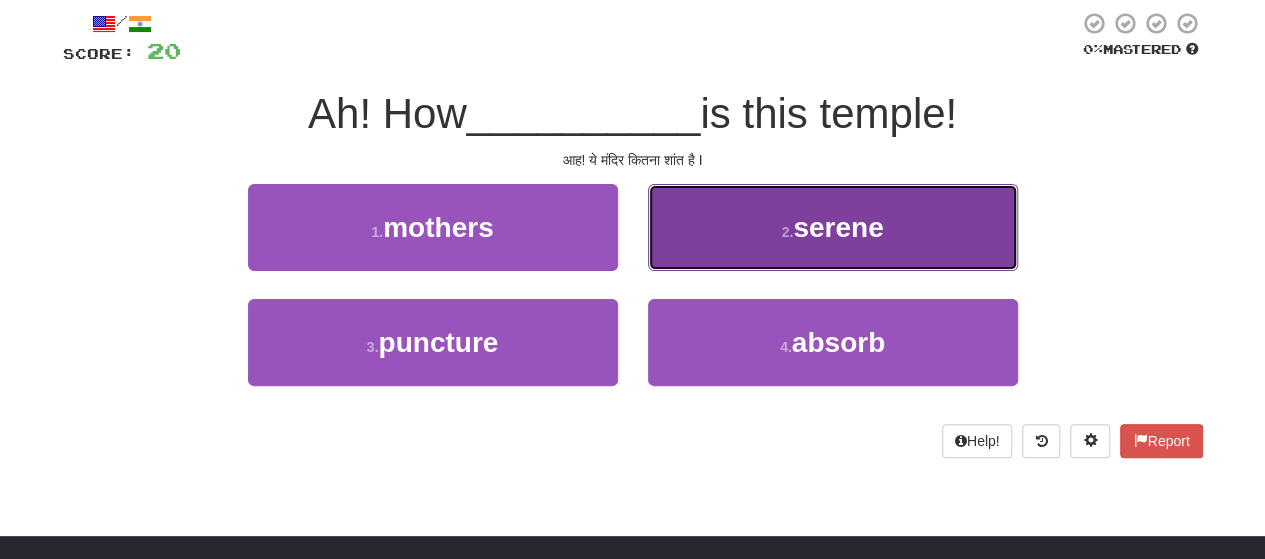 click on "serene" at bounding box center (838, 227) 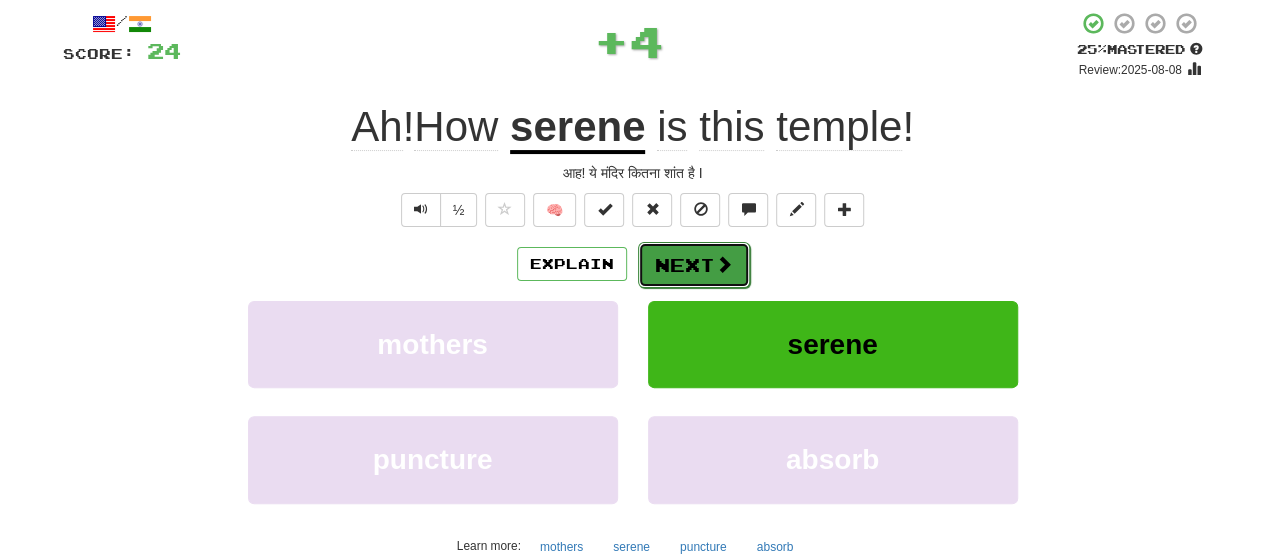 click on "Next" at bounding box center [694, 265] 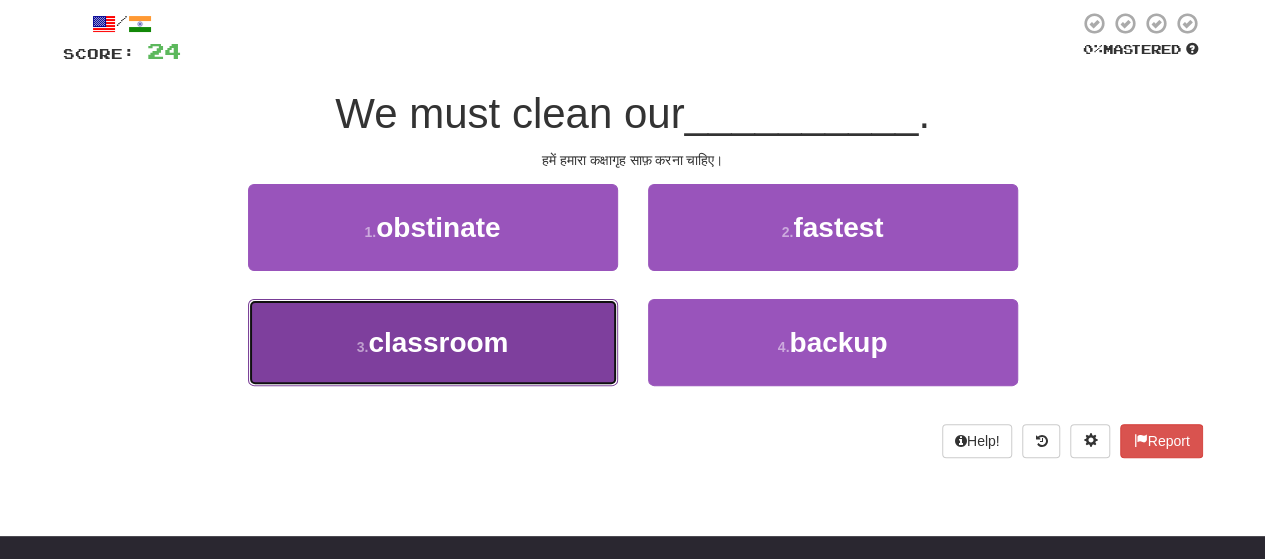 click on "3 .  classroom" at bounding box center (433, 342) 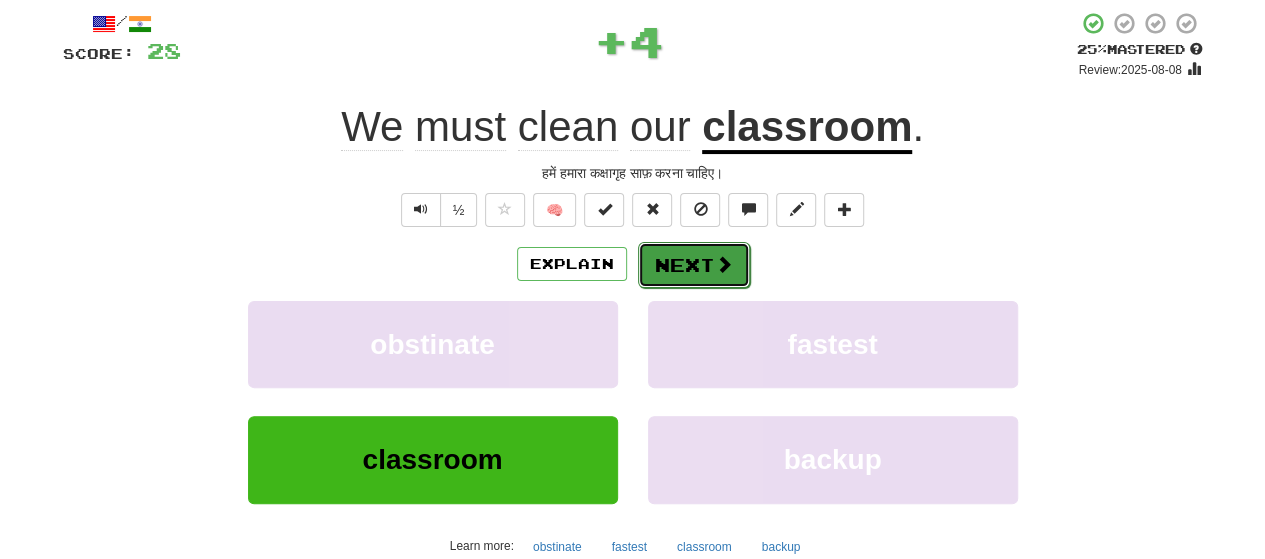click on "Next" at bounding box center (694, 265) 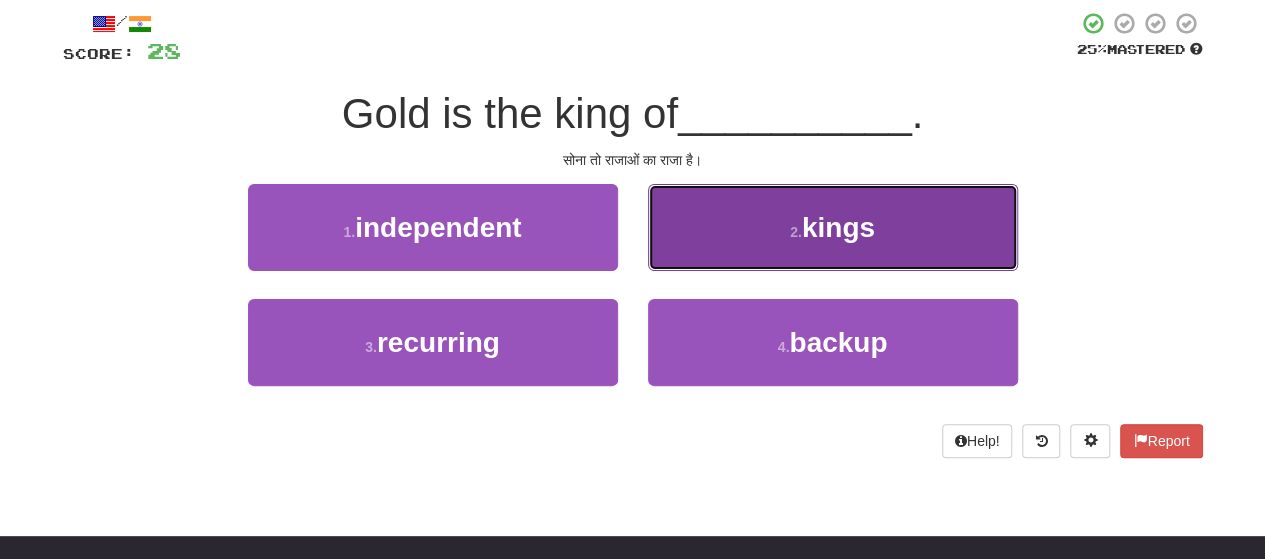click on "2 .  kings" at bounding box center [833, 227] 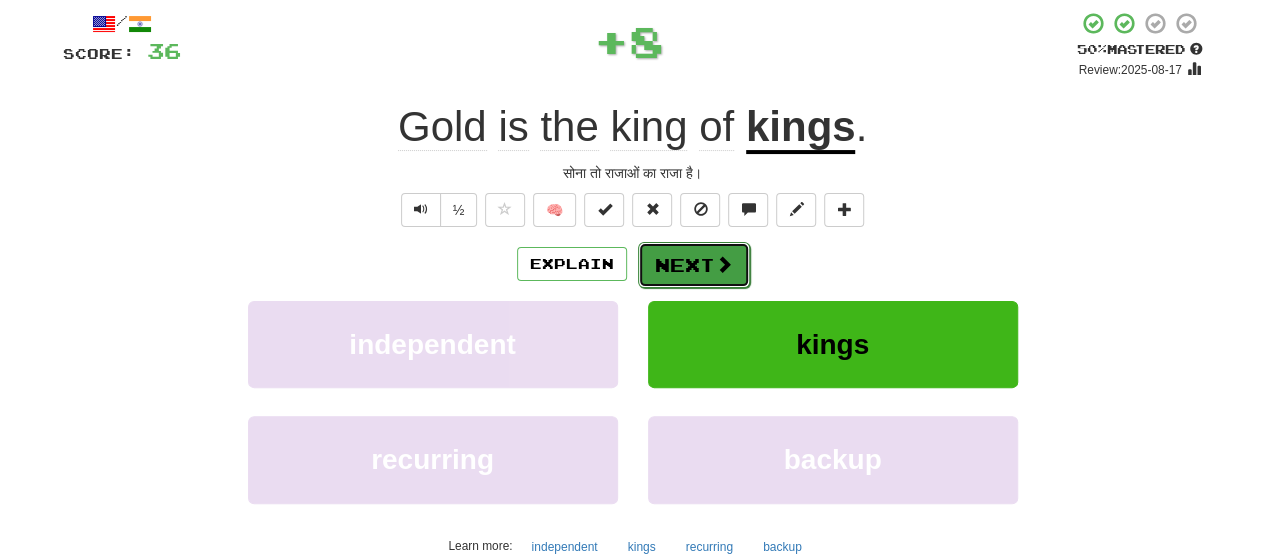 click on "Next" at bounding box center (694, 265) 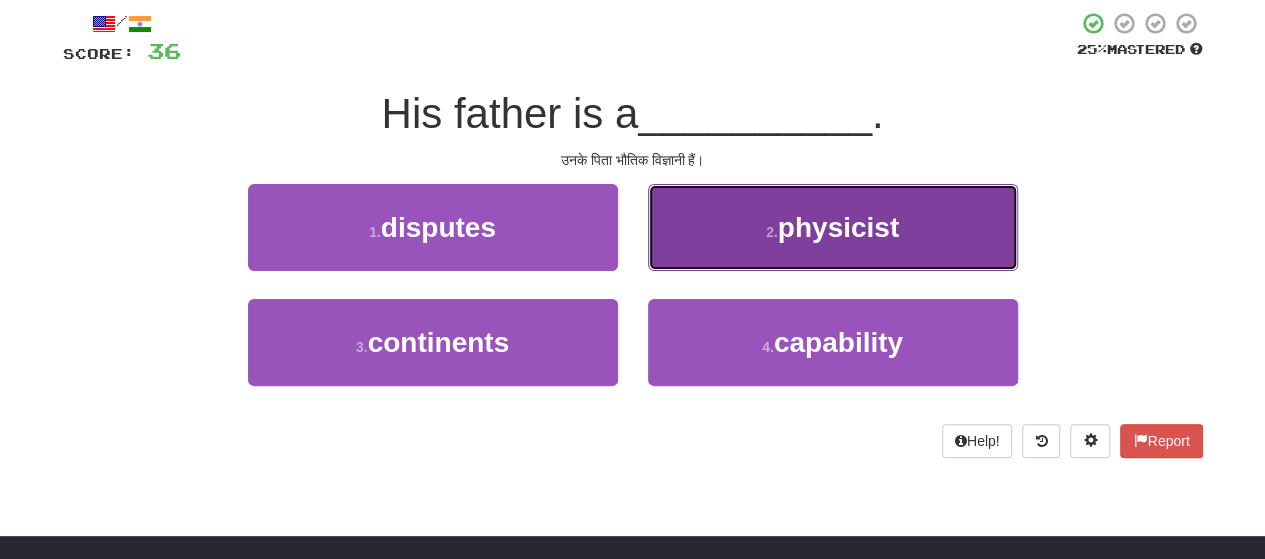 click on "physicist" at bounding box center (838, 227) 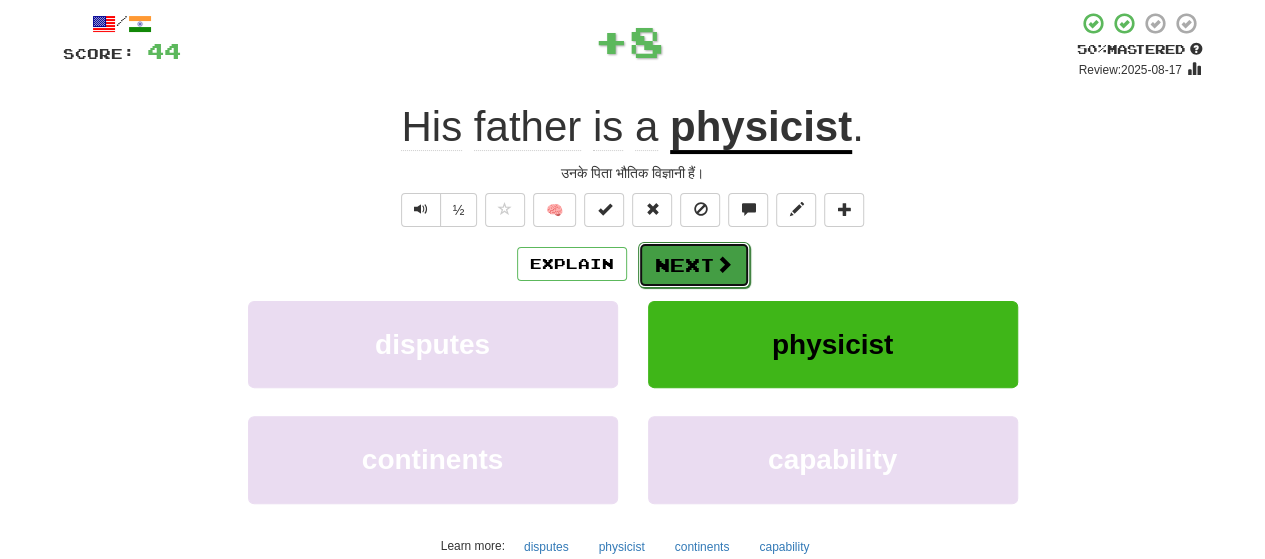 click on "Next" at bounding box center (694, 265) 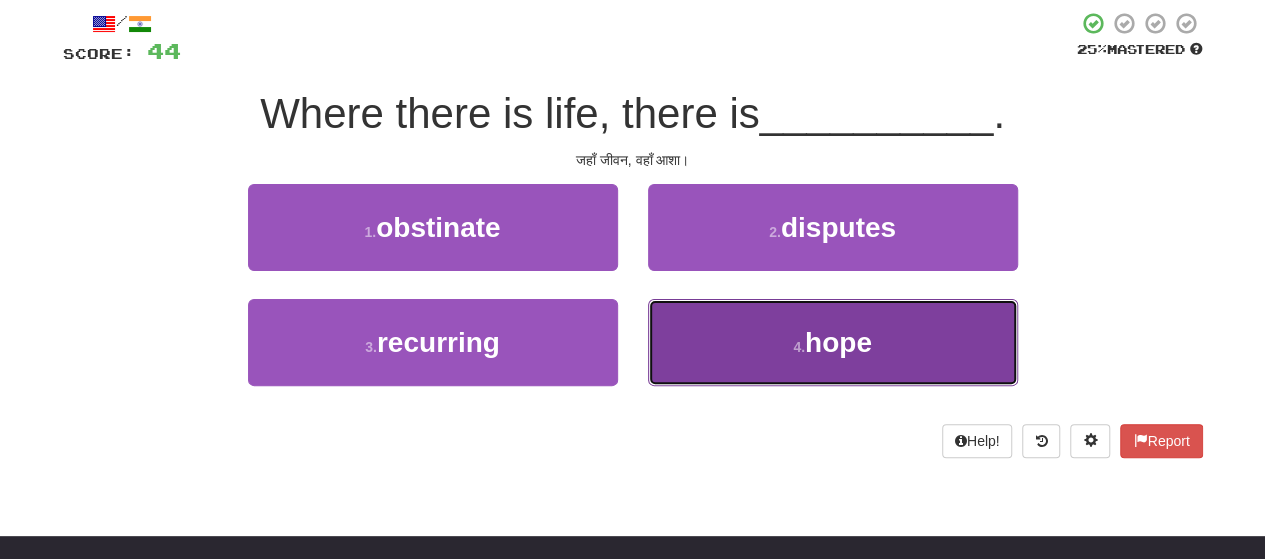 click on "4 .  hope" at bounding box center (833, 342) 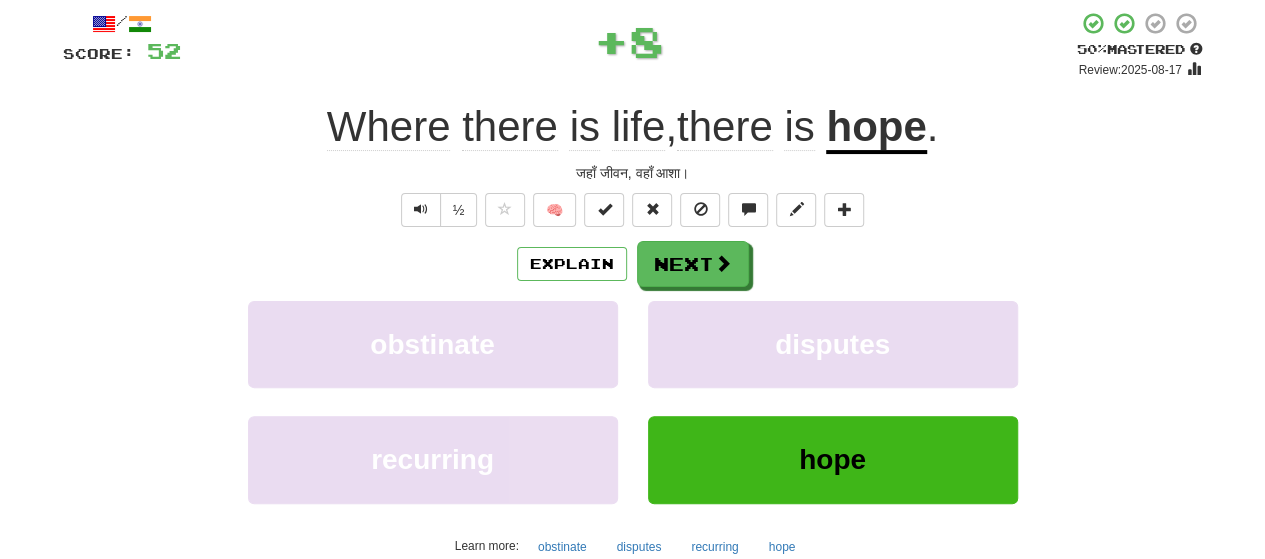 click on "Explain Next obstinate disputes recurring hope Learn more: obstinate disputes recurring hope" at bounding box center [633, 401] 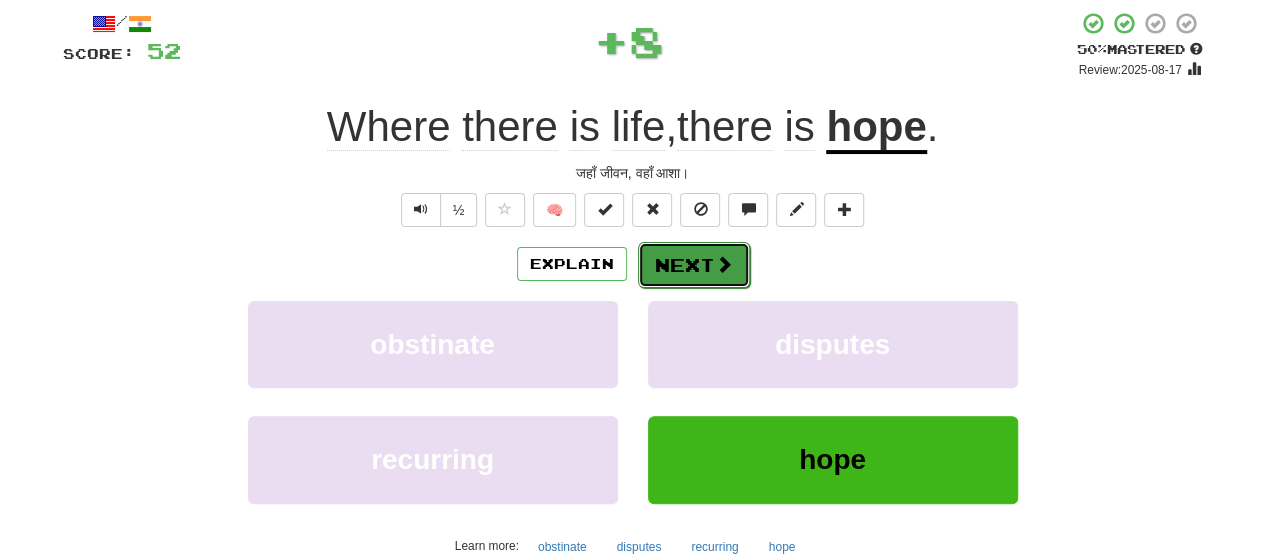 click on "Next" at bounding box center (694, 265) 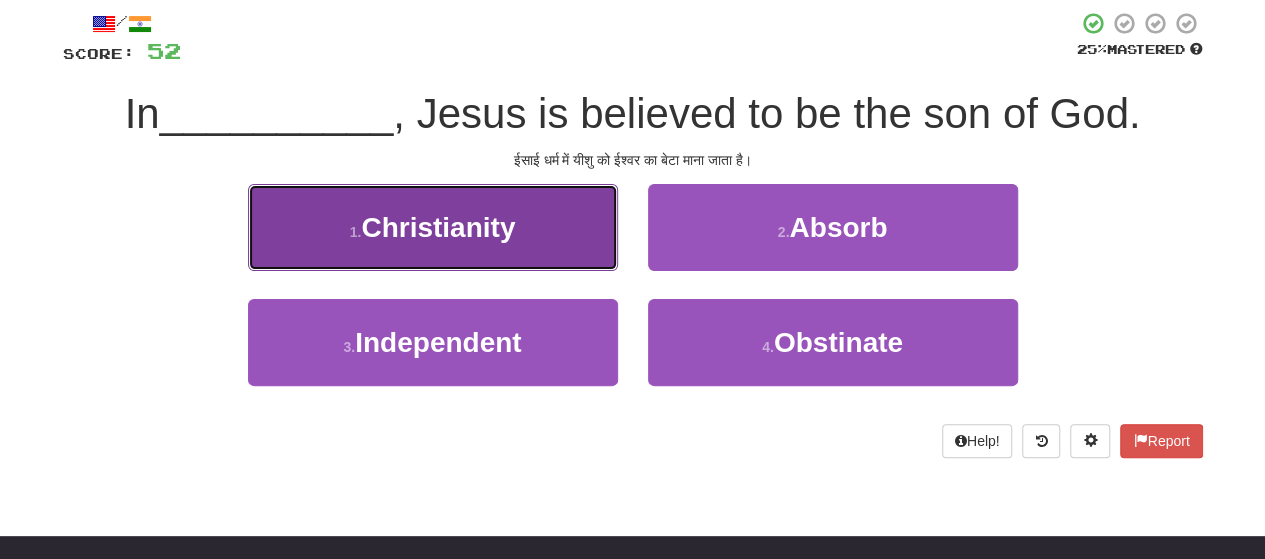 click on "1 .  Christianity" at bounding box center [433, 227] 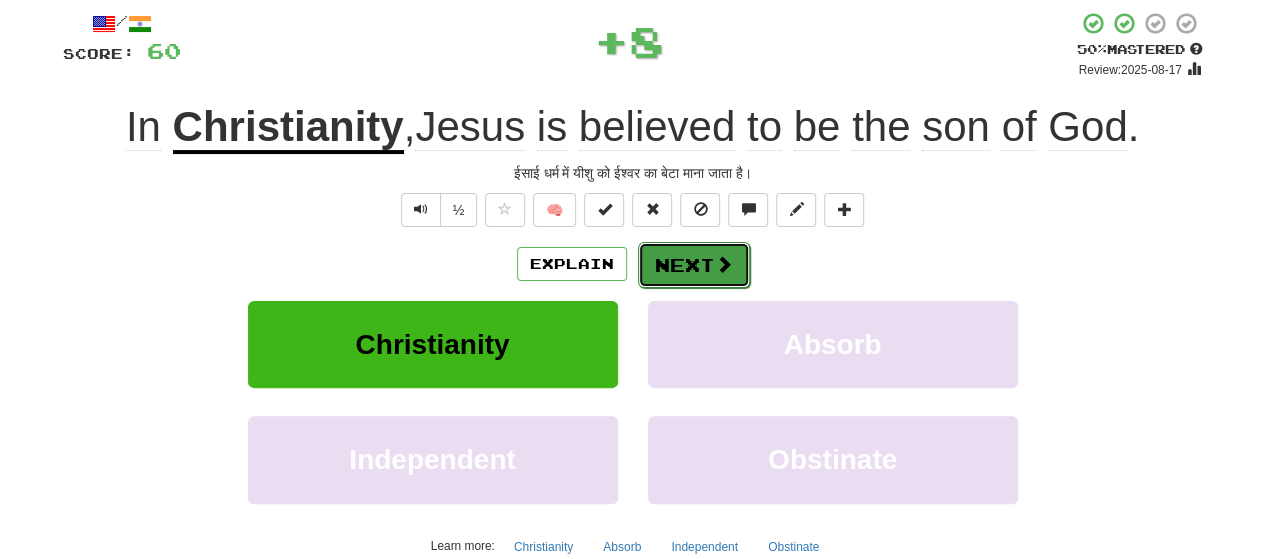click on "Next" at bounding box center (694, 265) 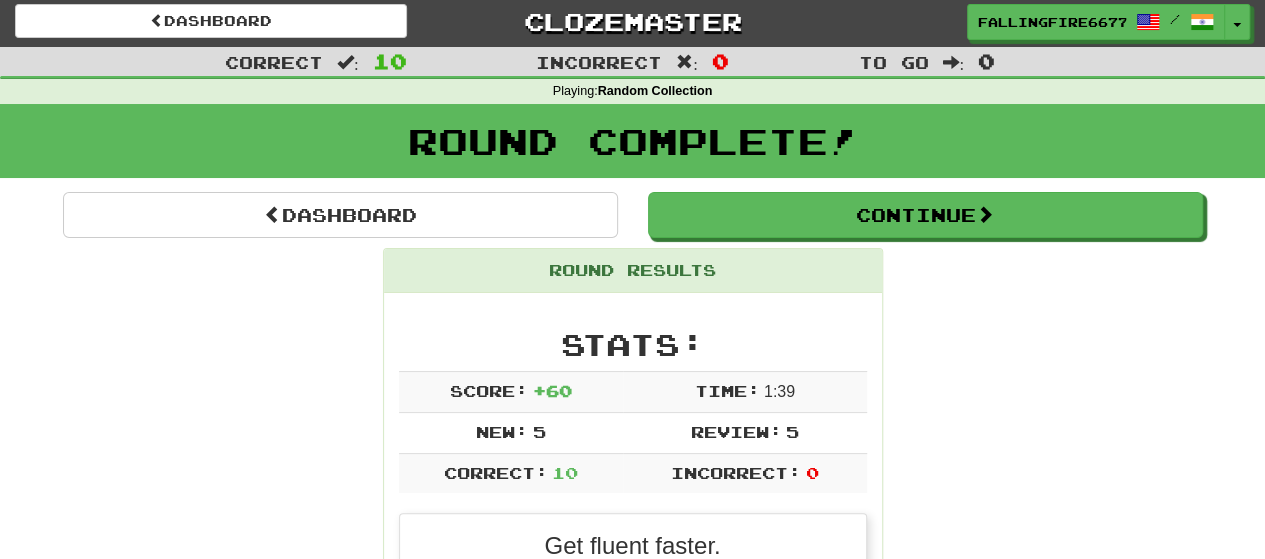 scroll, scrollTop: 0, scrollLeft: 0, axis: both 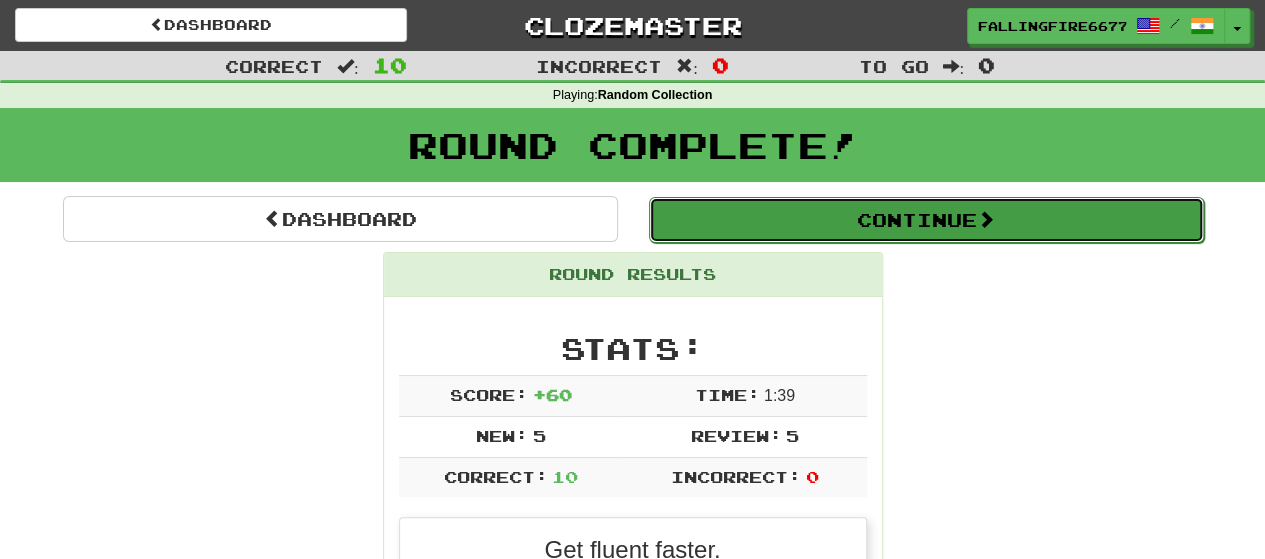 click on "Continue" at bounding box center (926, 220) 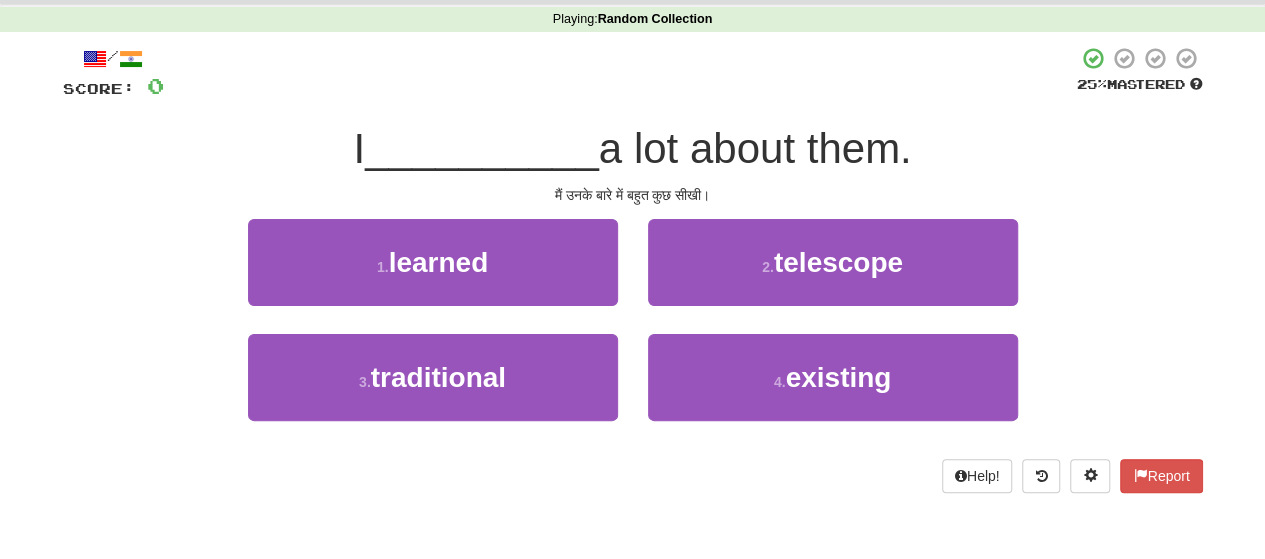 scroll, scrollTop: 77, scrollLeft: 0, axis: vertical 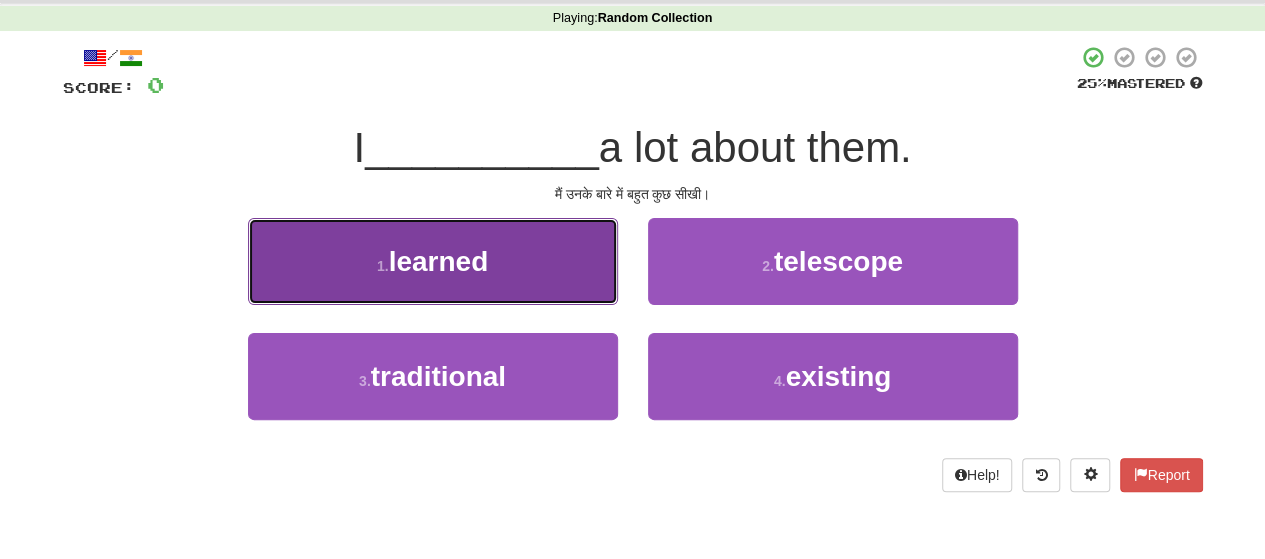 click on "1 .  learned" at bounding box center [433, 261] 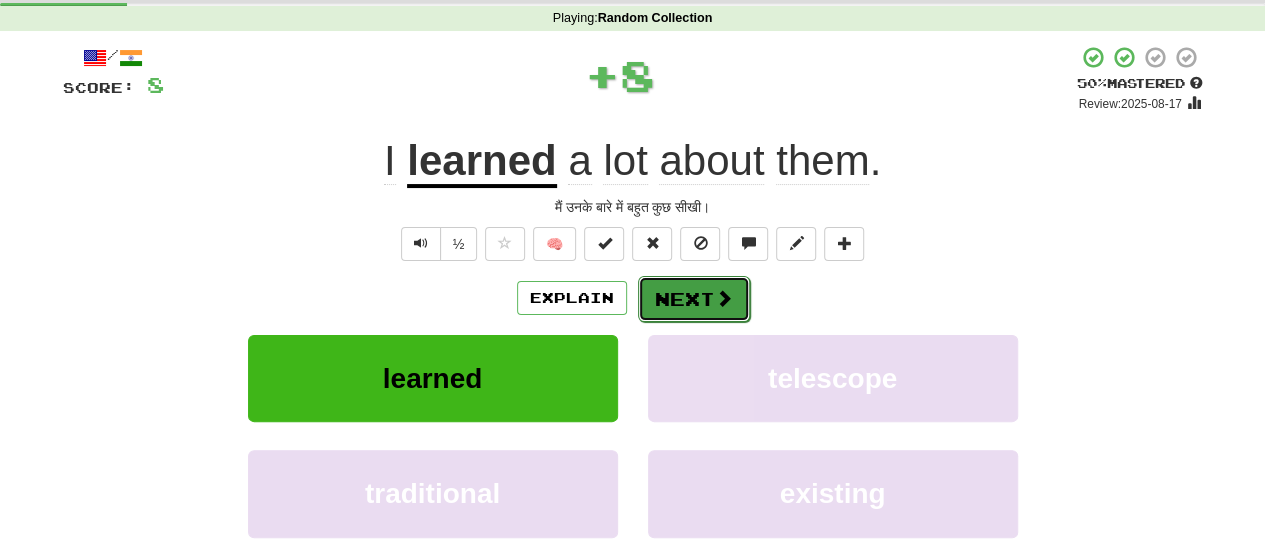 click on "Next" at bounding box center (694, 299) 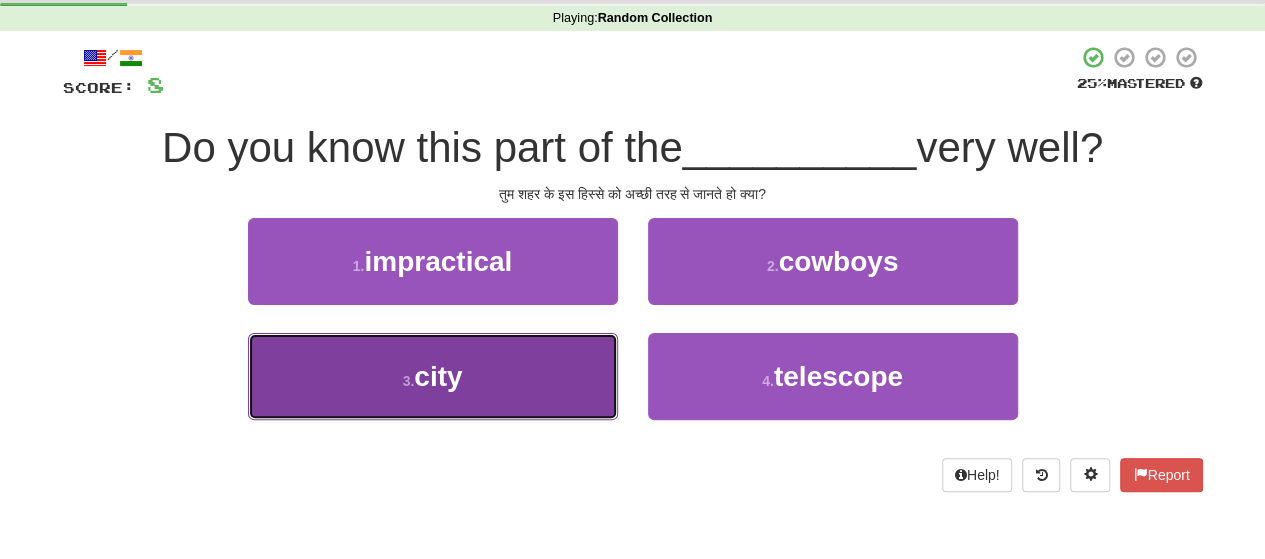 click on "3 .  city" at bounding box center (433, 376) 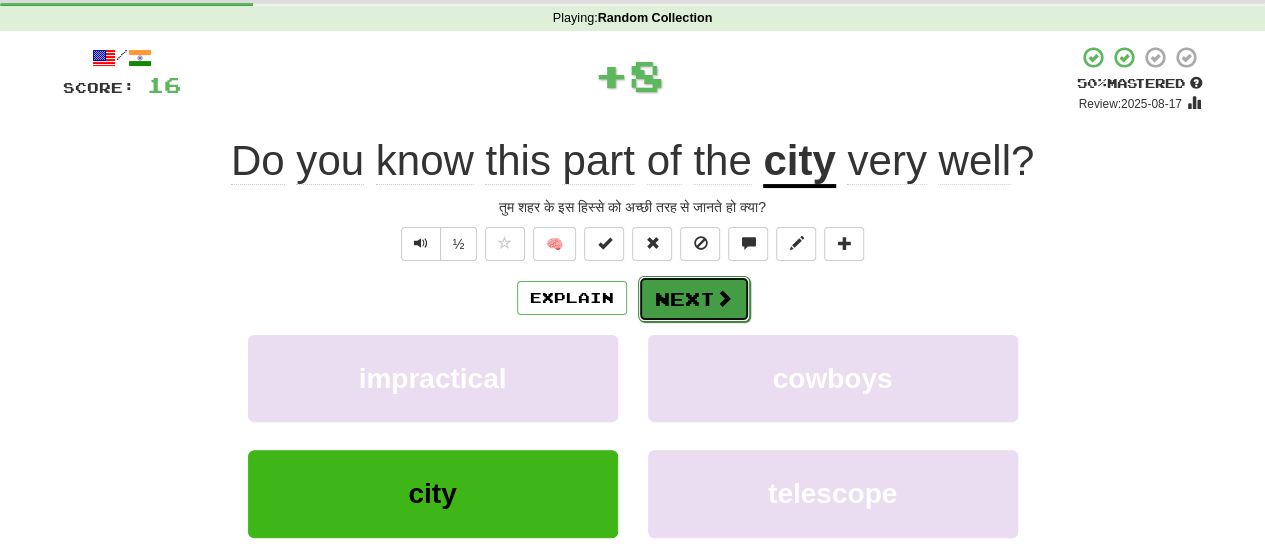 click on "Next" at bounding box center [694, 299] 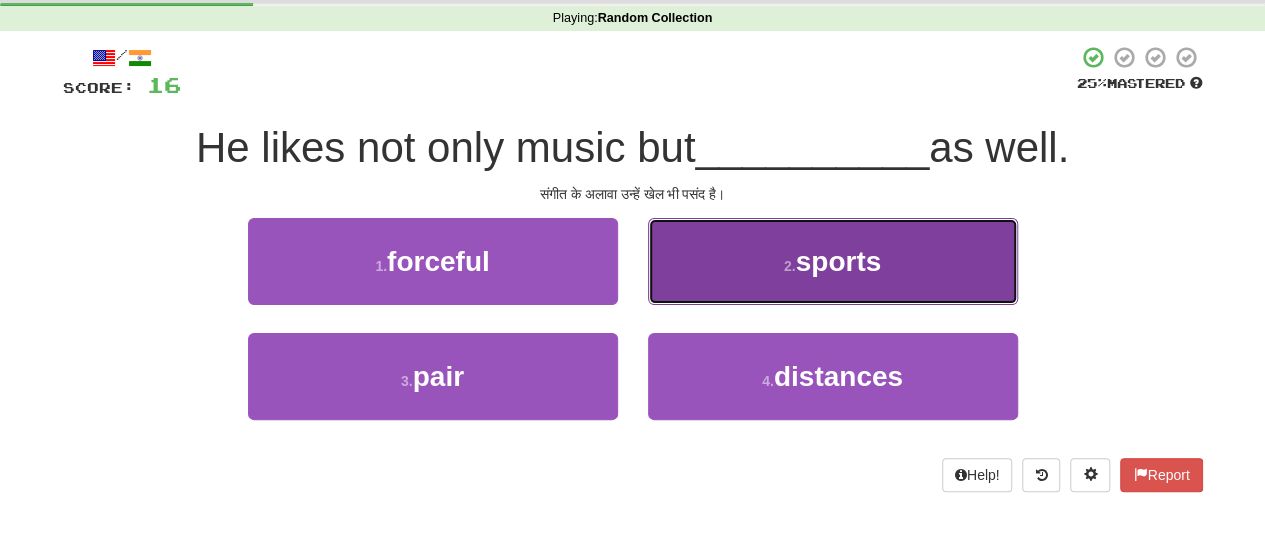 click on "2 ." at bounding box center (790, 266) 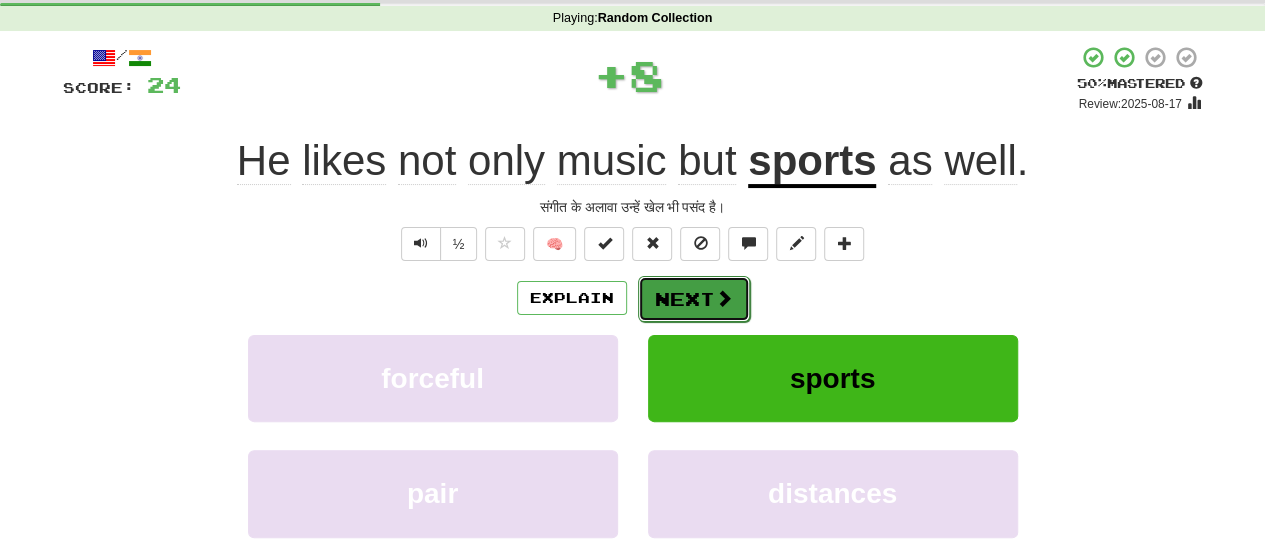click on "Next" at bounding box center (694, 299) 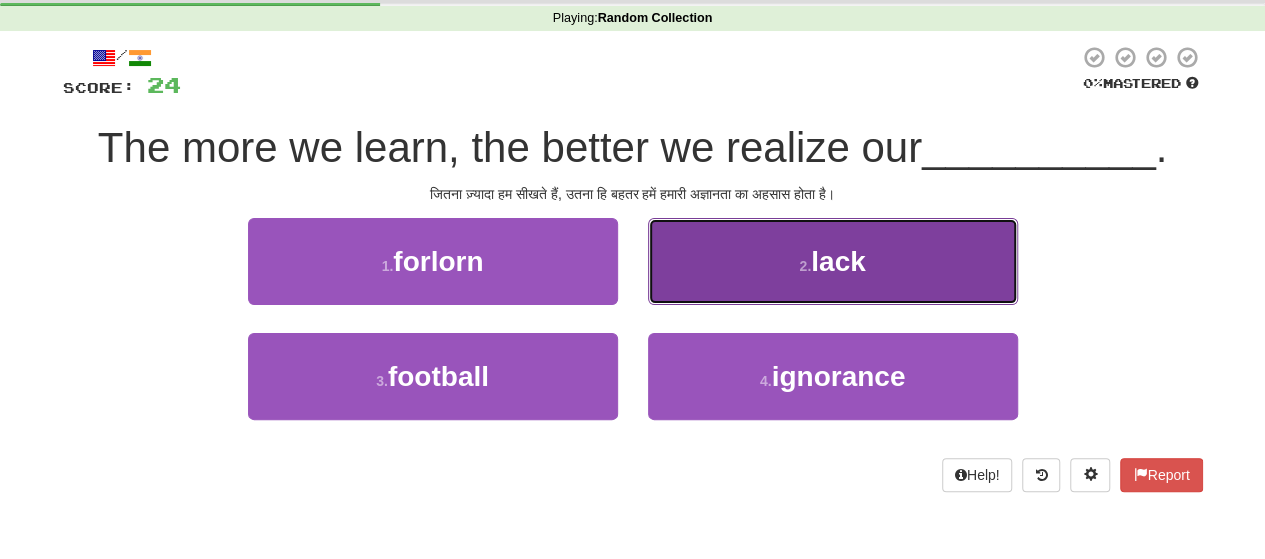 click on "2 .  lack" at bounding box center [833, 261] 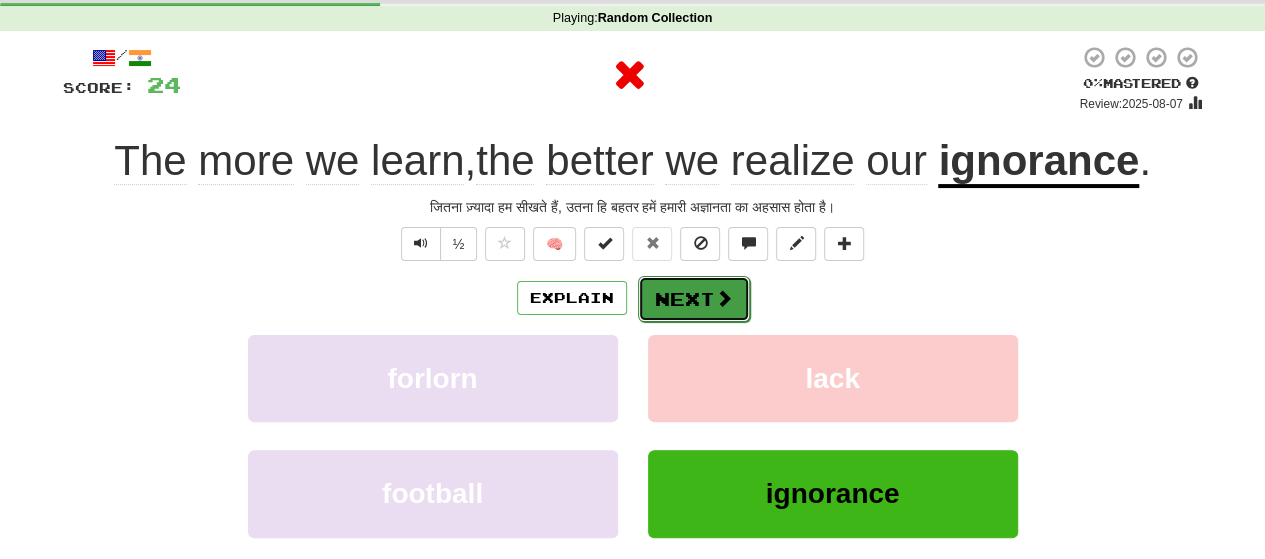 click on "Next" at bounding box center (694, 299) 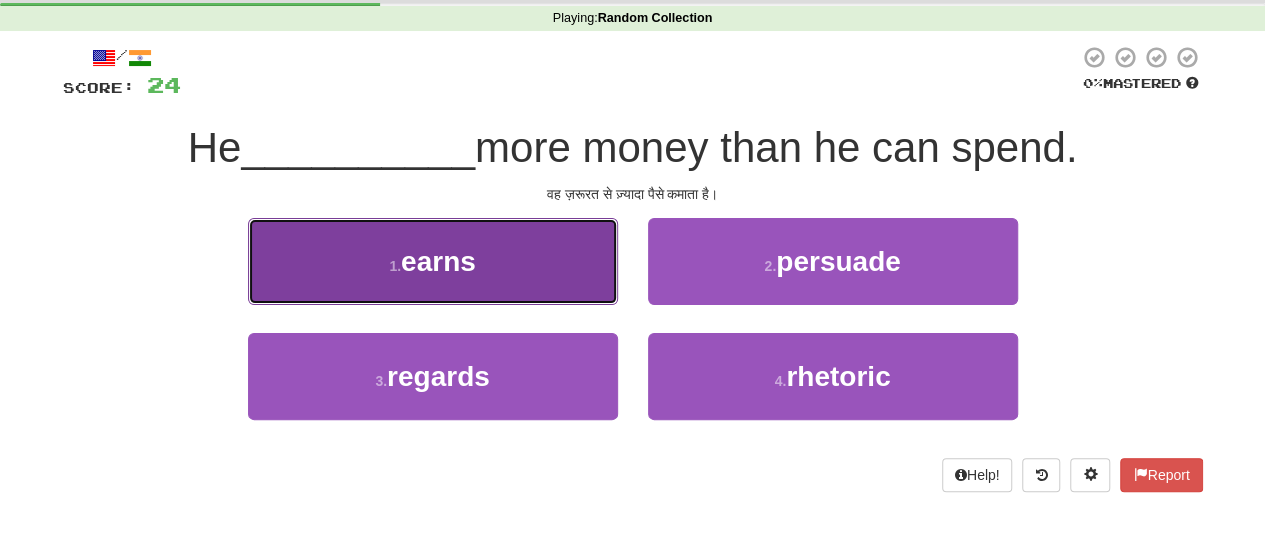 click on "1 .  earns" at bounding box center (433, 261) 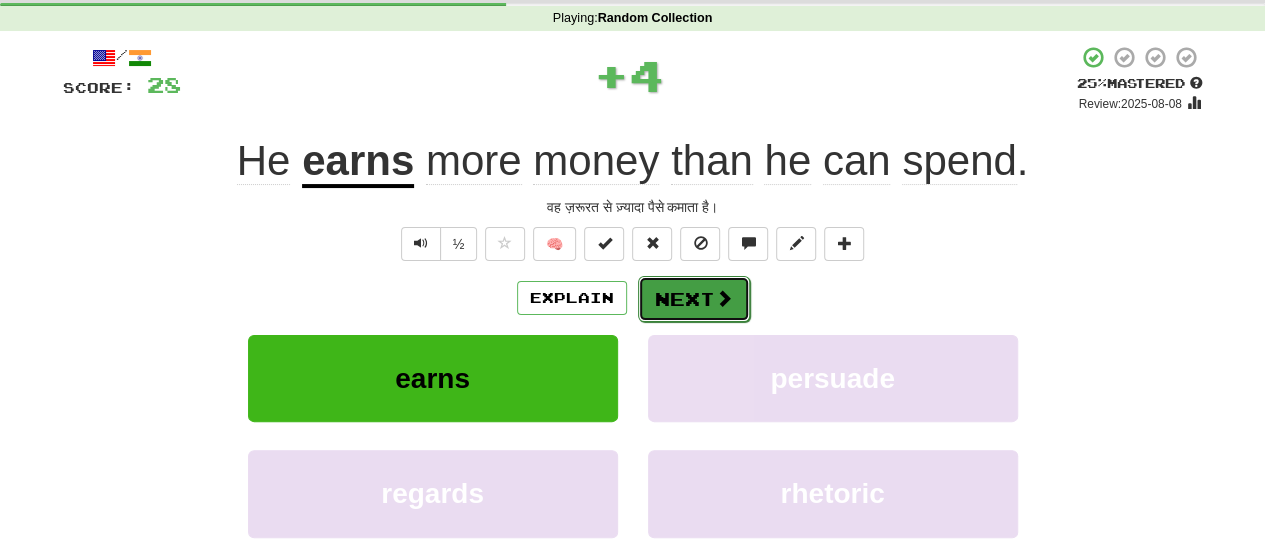 click on "Next" at bounding box center [694, 299] 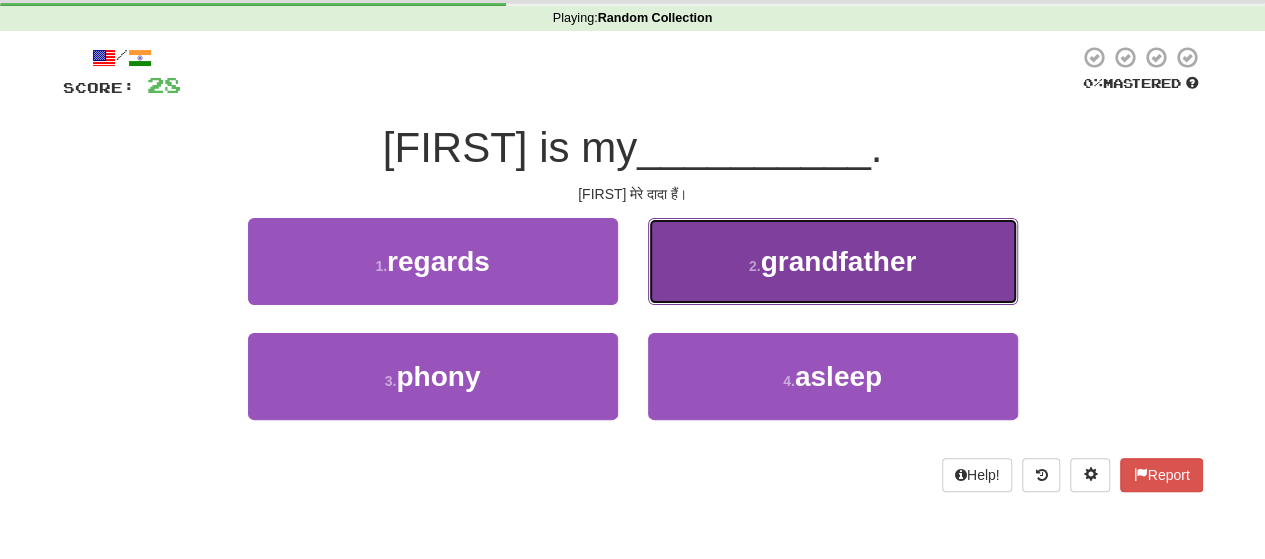 click on "2 .  grandfather" at bounding box center [833, 261] 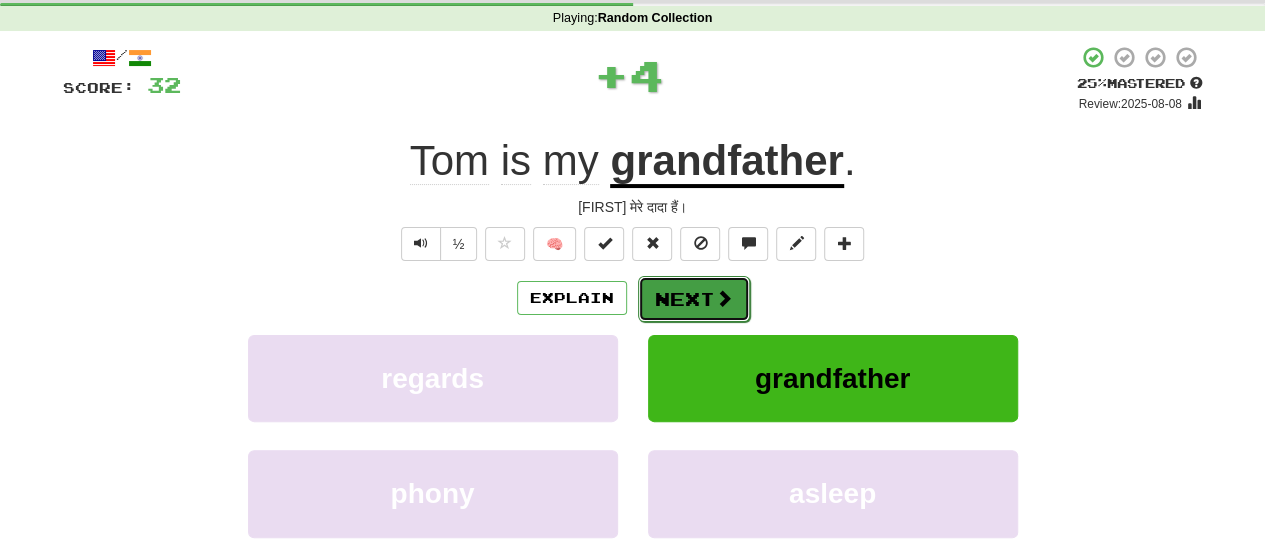 click on "Next" at bounding box center [694, 299] 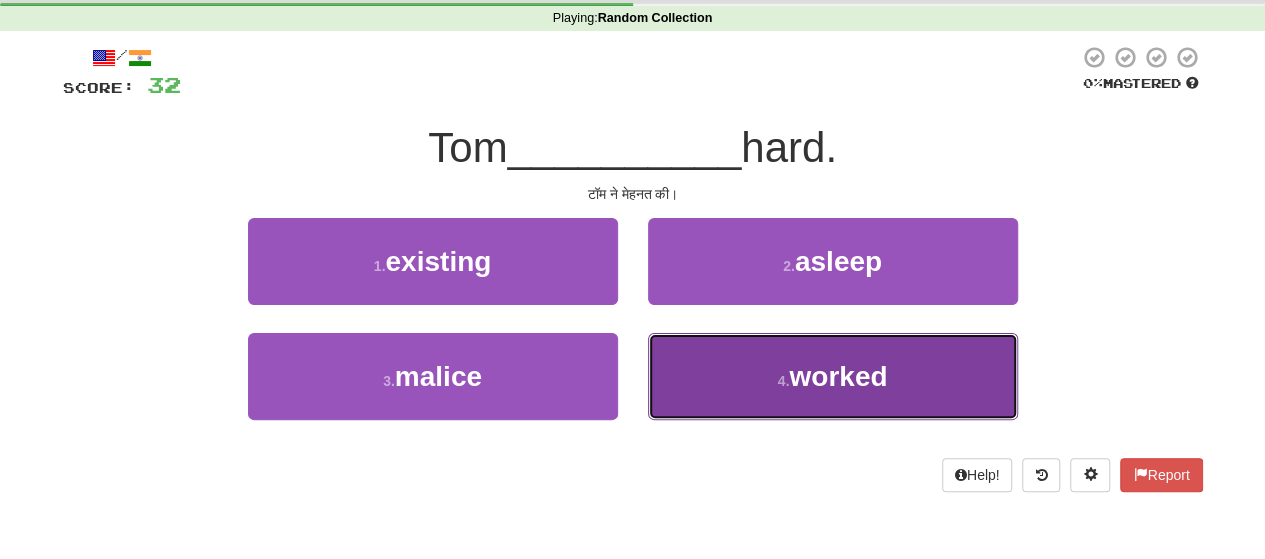 click on "4 .  worked" at bounding box center (833, 376) 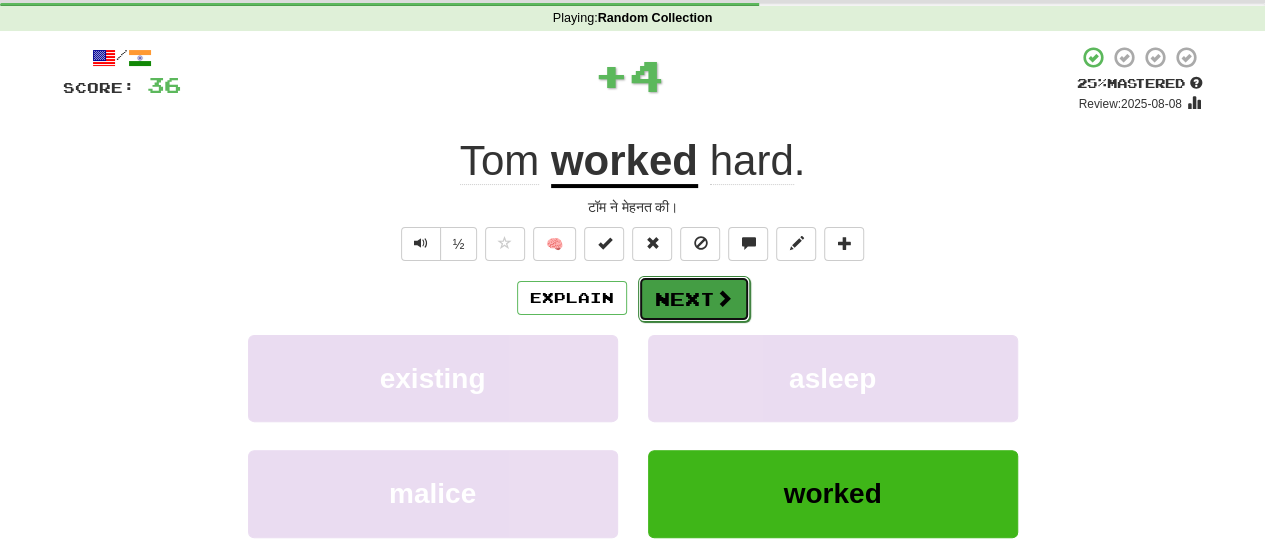click on "Next" at bounding box center [694, 299] 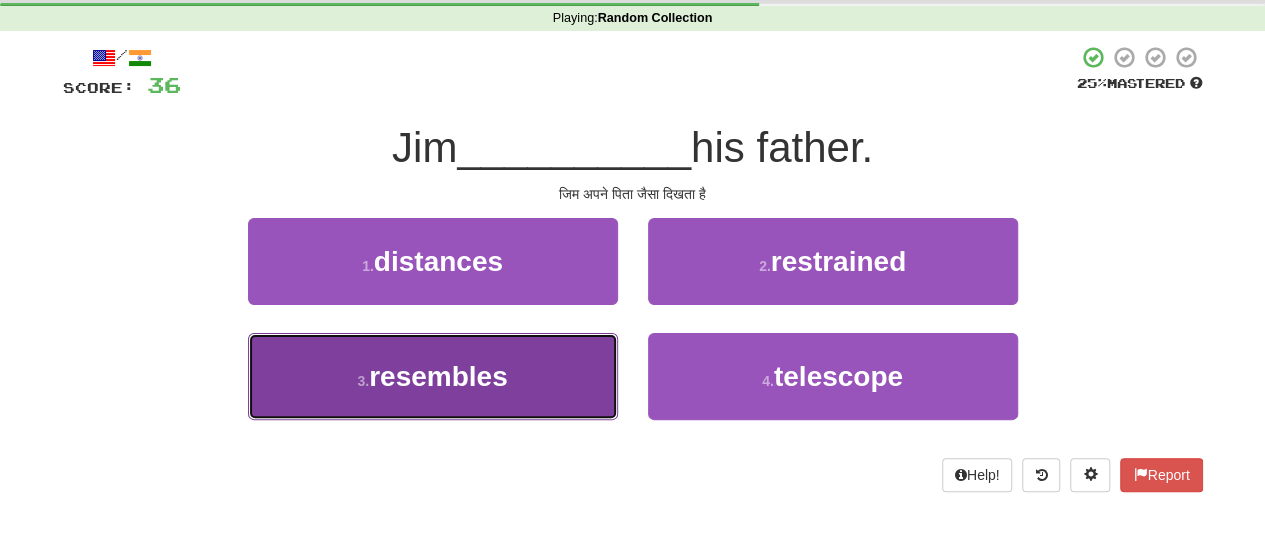 click on "3 .  resembles" at bounding box center (433, 376) 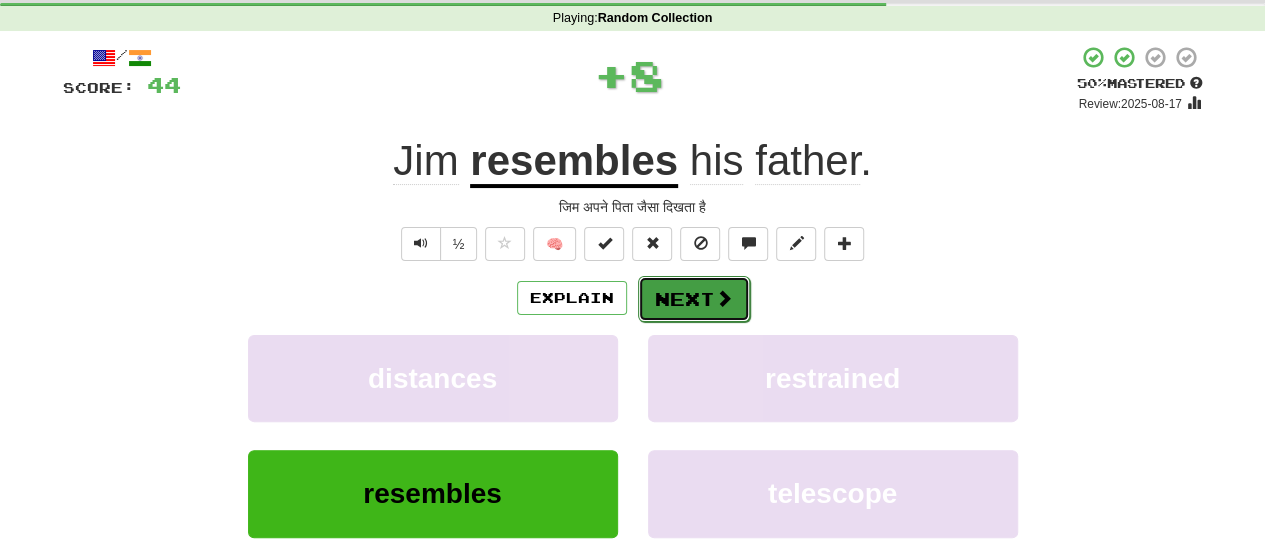 click on "Next" at bounding box center [694, 299] 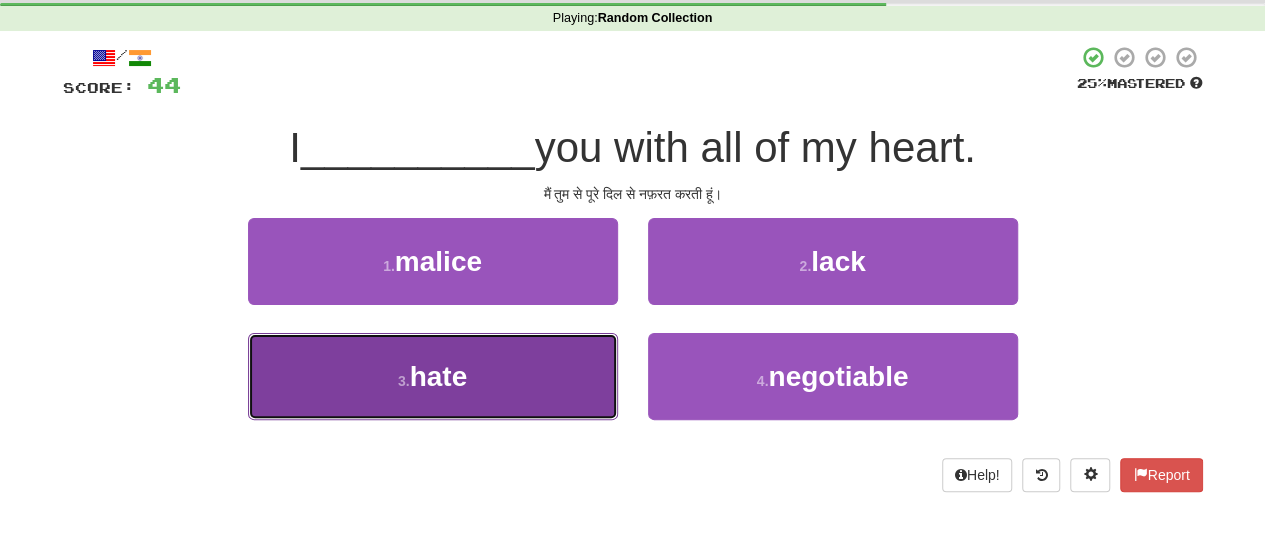click on "3 .  hate" at bounding box center (433, 376) 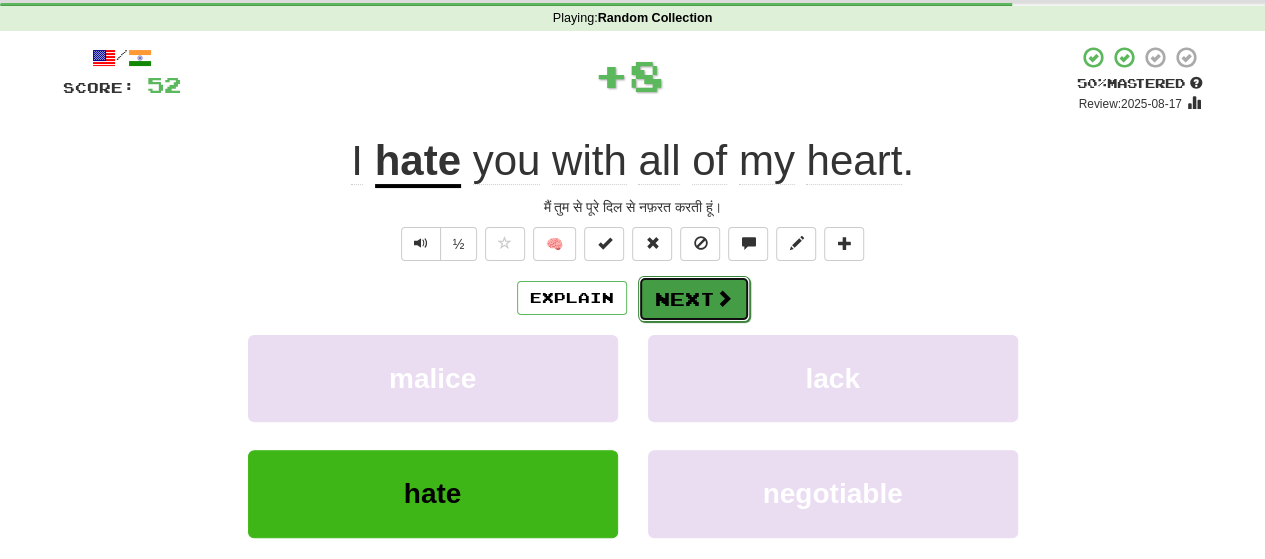 click on "Next" at bounding box center (694, 299) 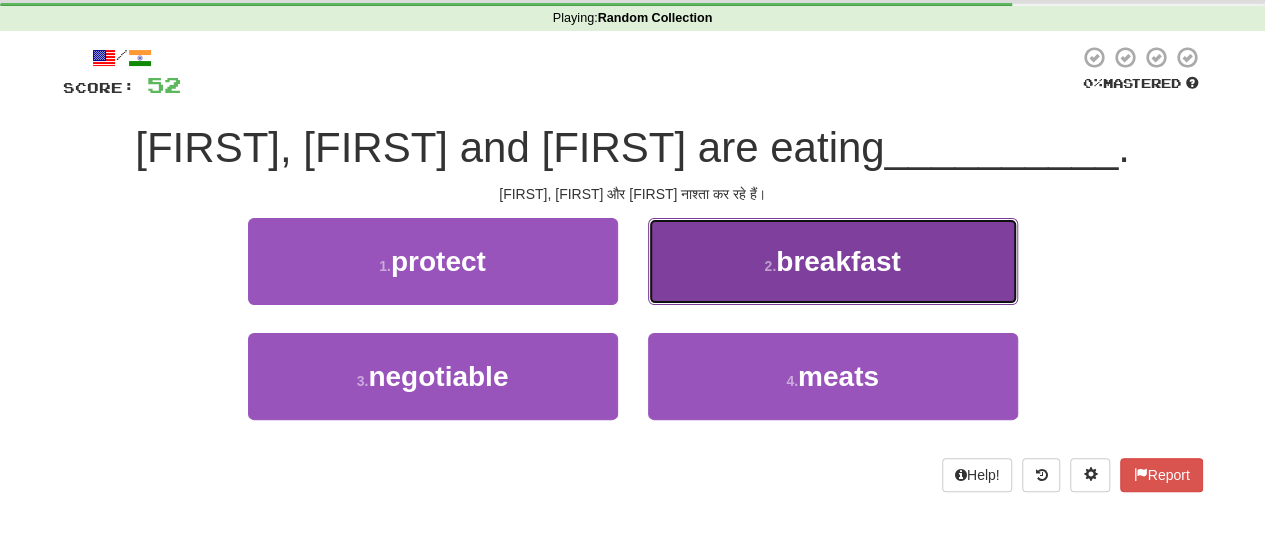 click on "2 .  breakfast" at bounding box center [833, 261] 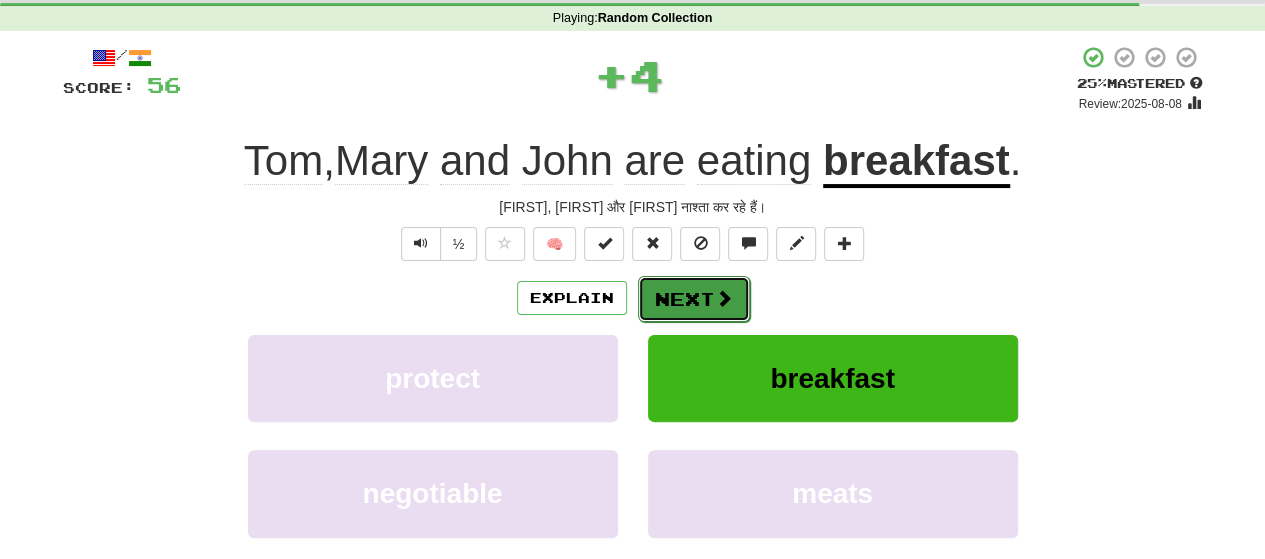 click on "Next" at bounding box center [694, 299] 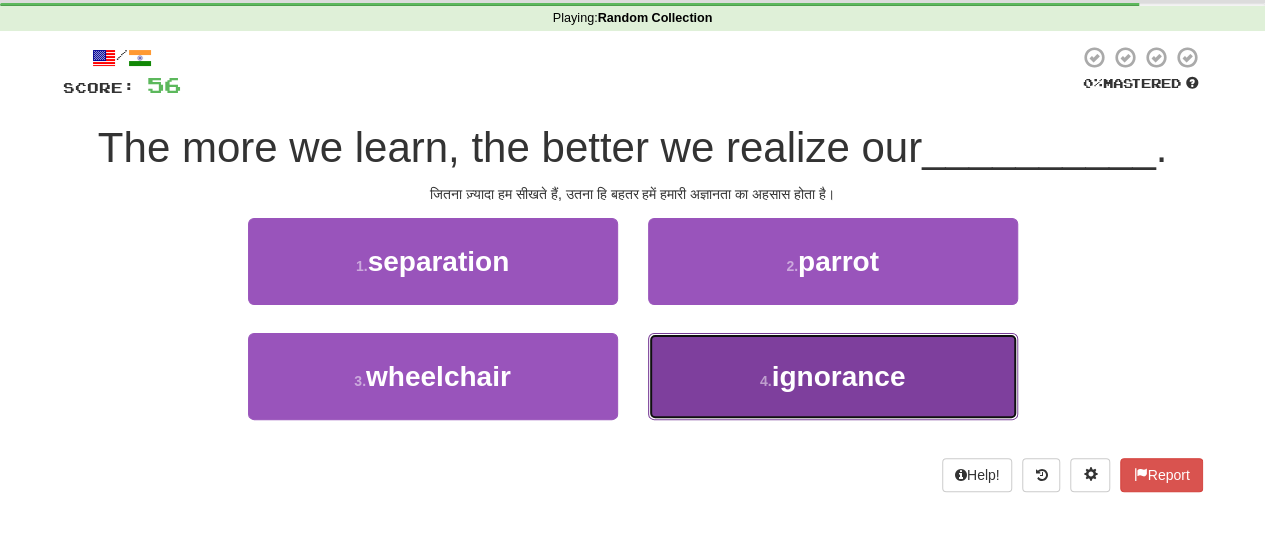 click on "4 ." at bounding box center (766, 381) 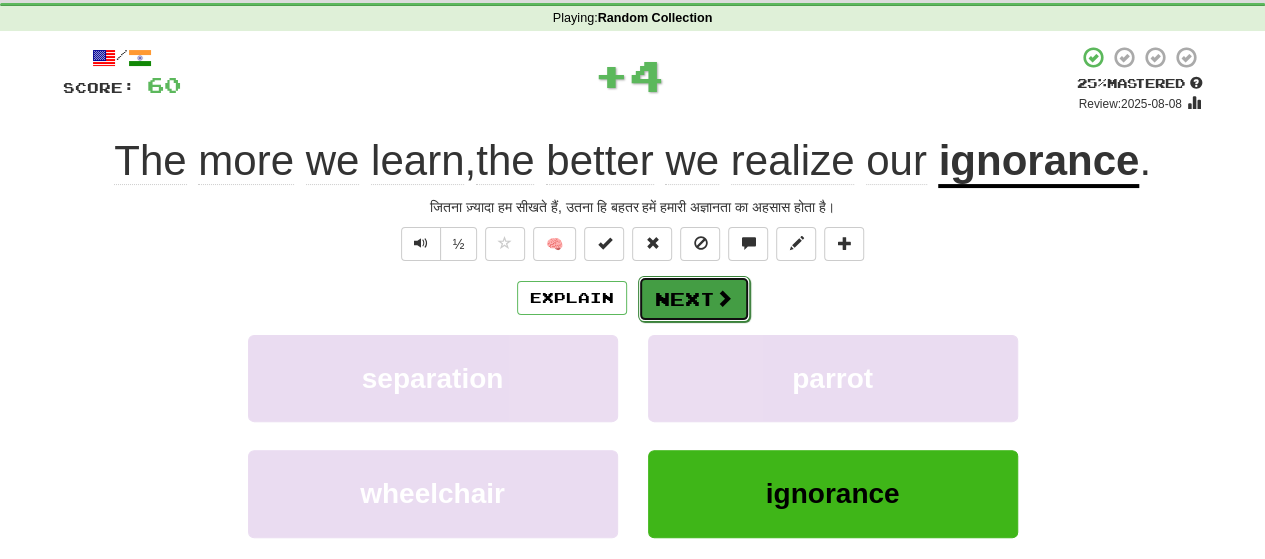 click on "Next" at bounding box center (694, 299) 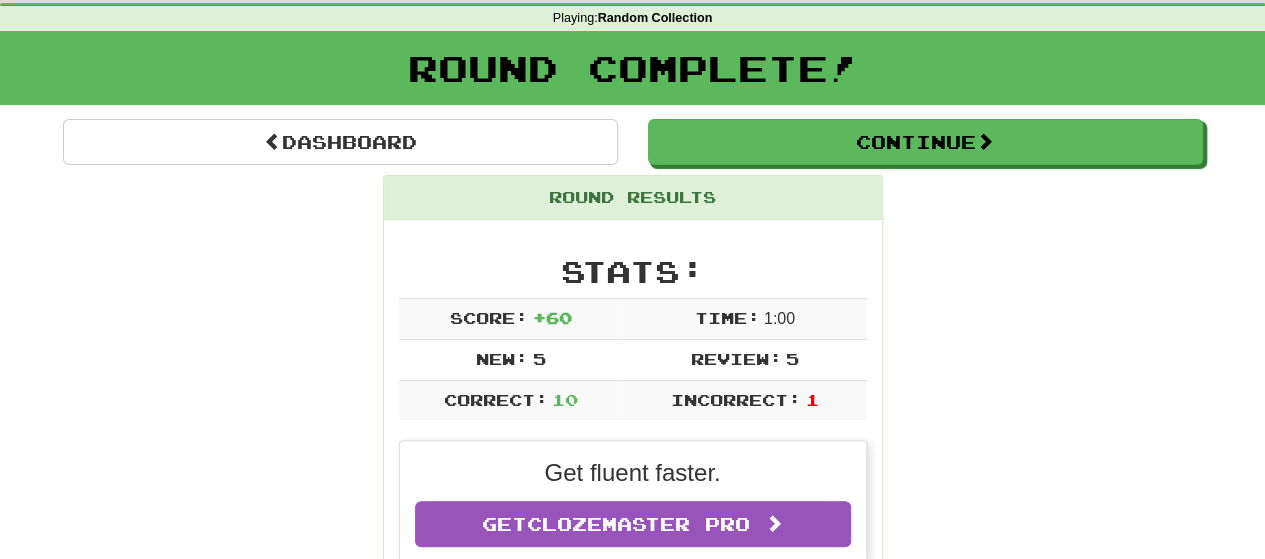 scroll, scrollTop: 192, scrollLeft: 0, axis: vertical 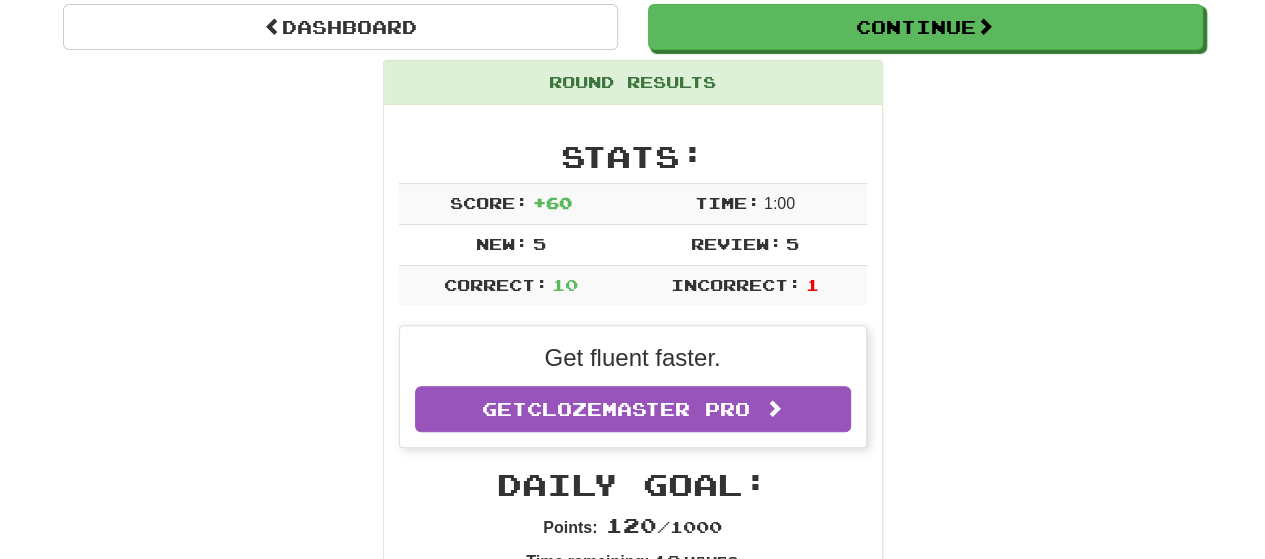 click on "Incorrect:" at bounding box center [736, 284] 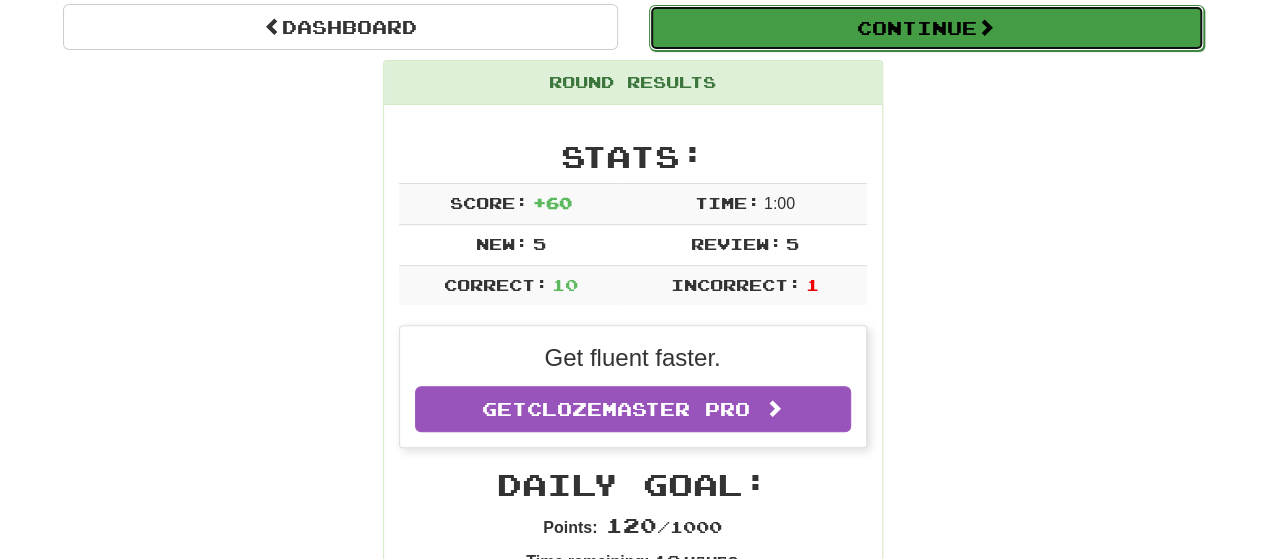 click on "Continue" at bounding box center (926, 28) 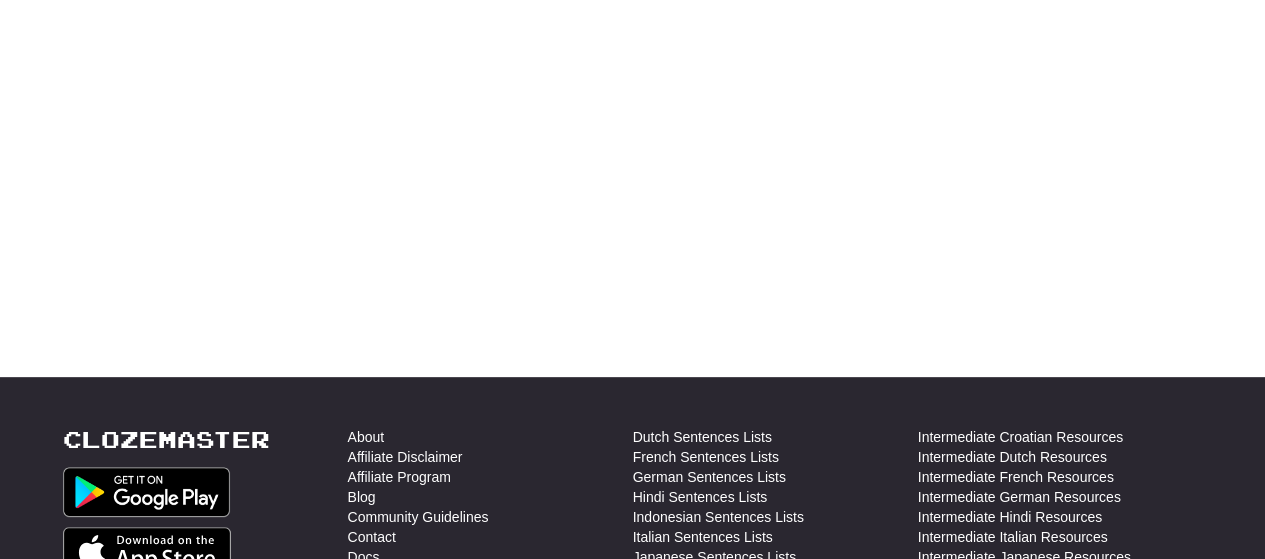 scroll, scrollTop: 192, scrollLeft: 0, axis: vertical 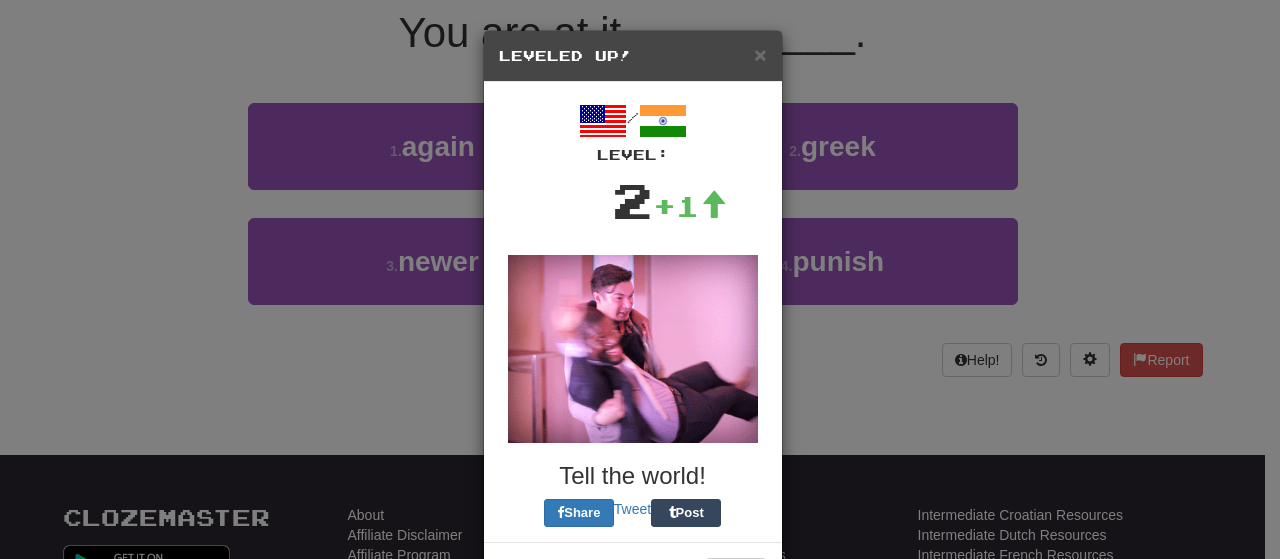 click on "× Leveled Up!  /  Level: 2 +1 Tell the world!  Share Tweet  Post Close" at bounding box center (640, 279) 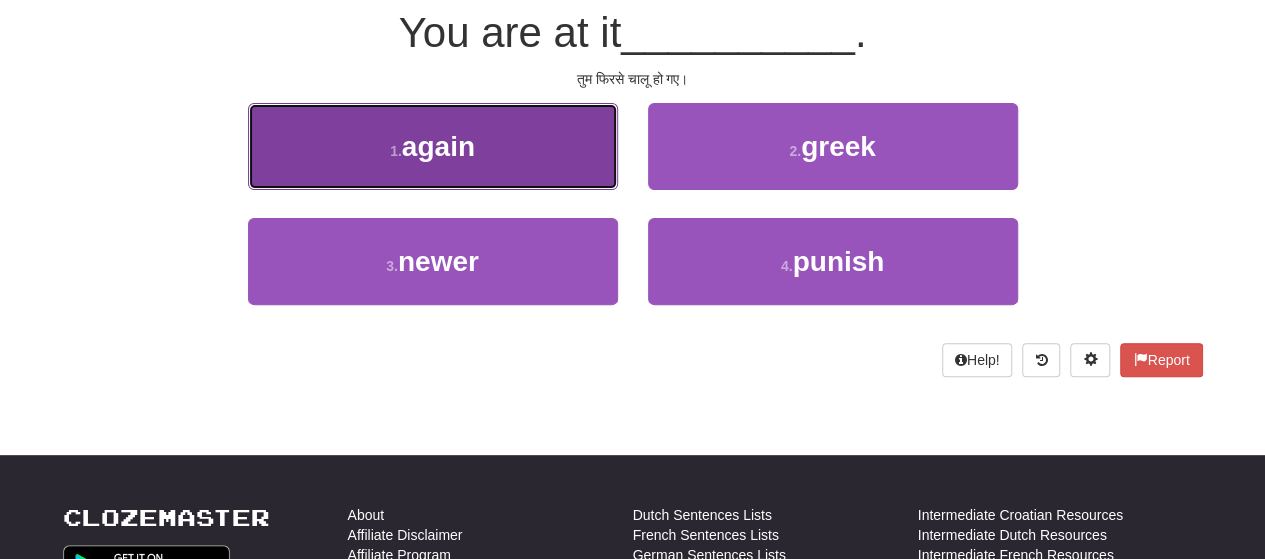click on "1 .  again" at bounding box center [433, 146] 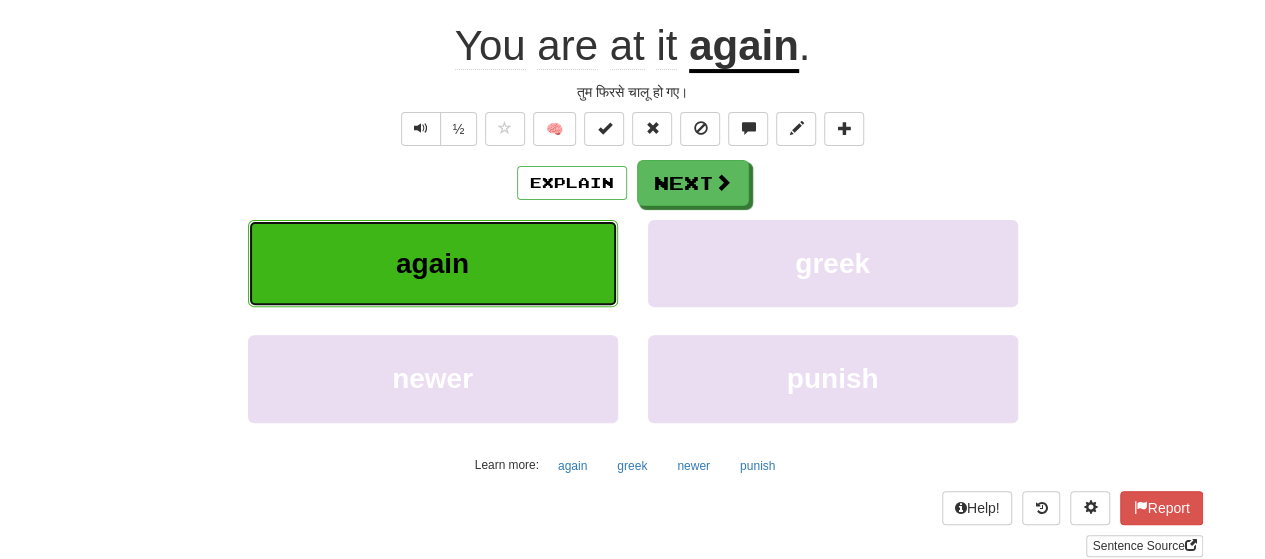 scroll, scrollTop: 204, scrollLeft: 0, axis: vertical 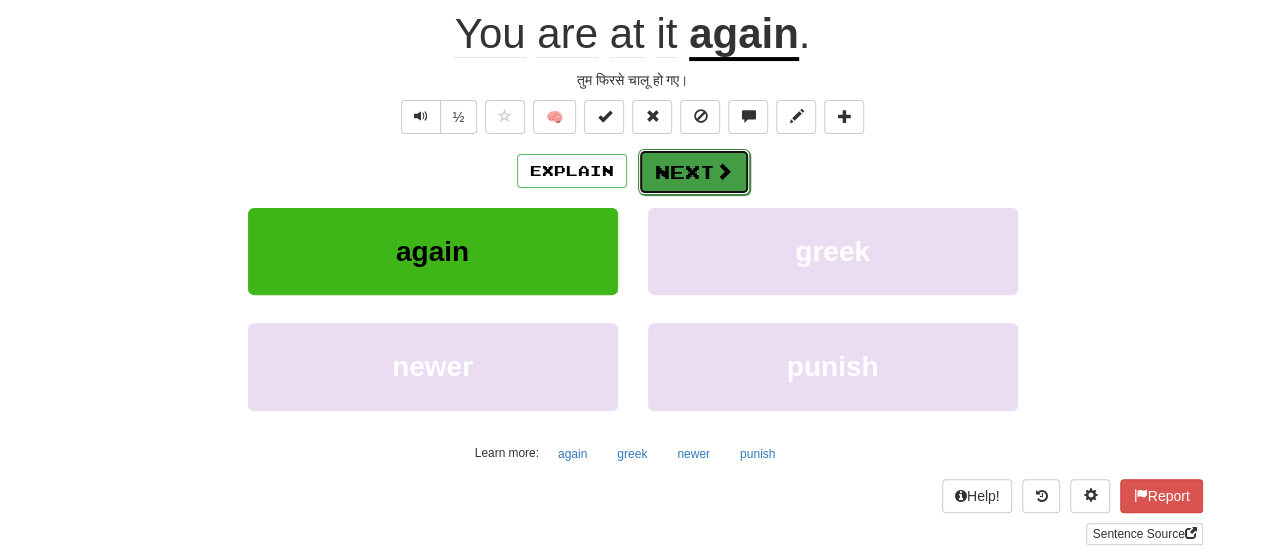 click on "Next" at bounding box center [694, 172] 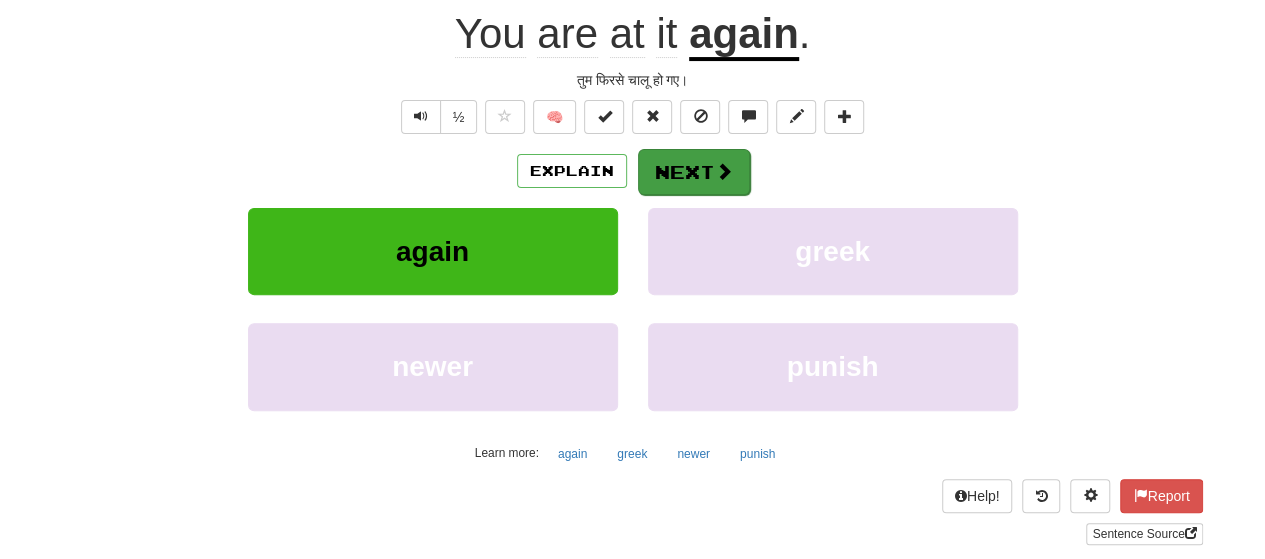 scroll, scrollTop: 192, scrollLeft: 0, axis: vertical 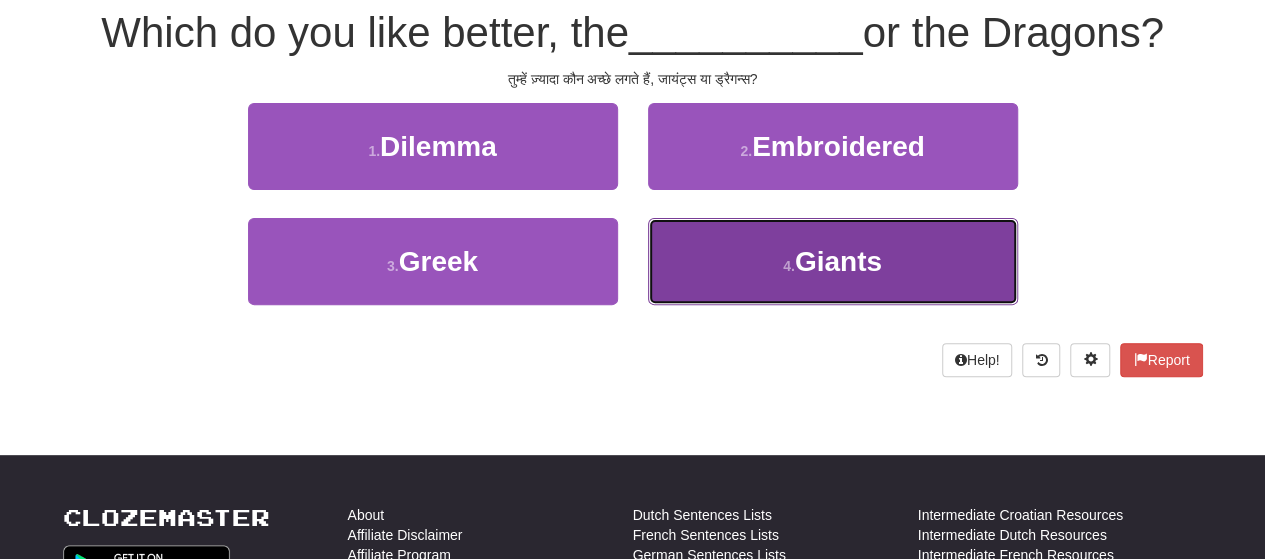 click on "4 .  Giants" at bounding box center (833, 261) 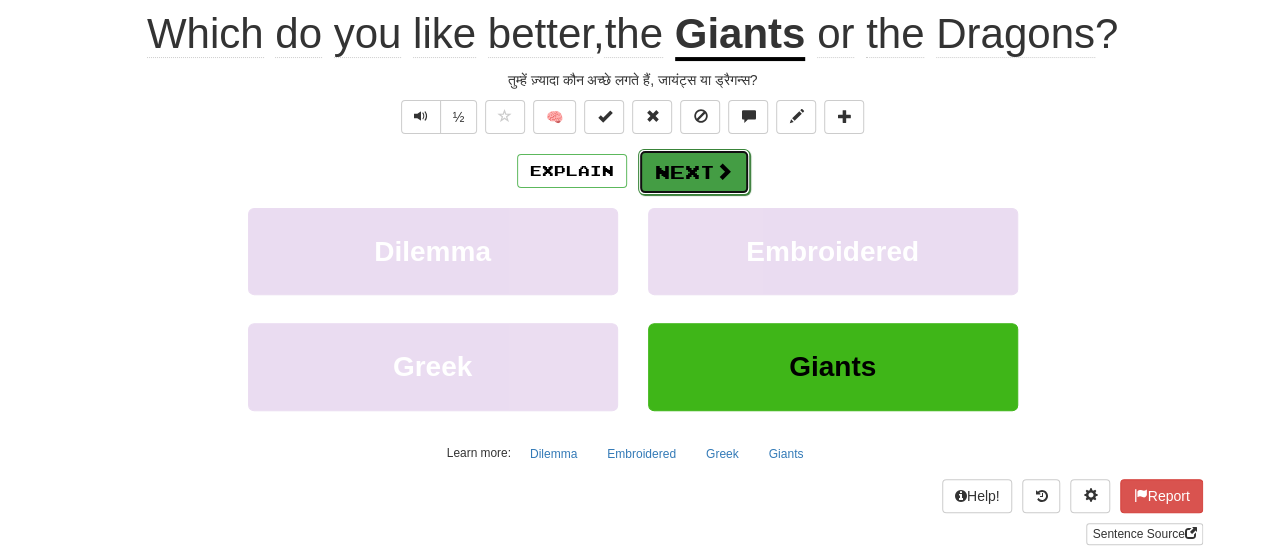 click at bounding box center [724, 171] 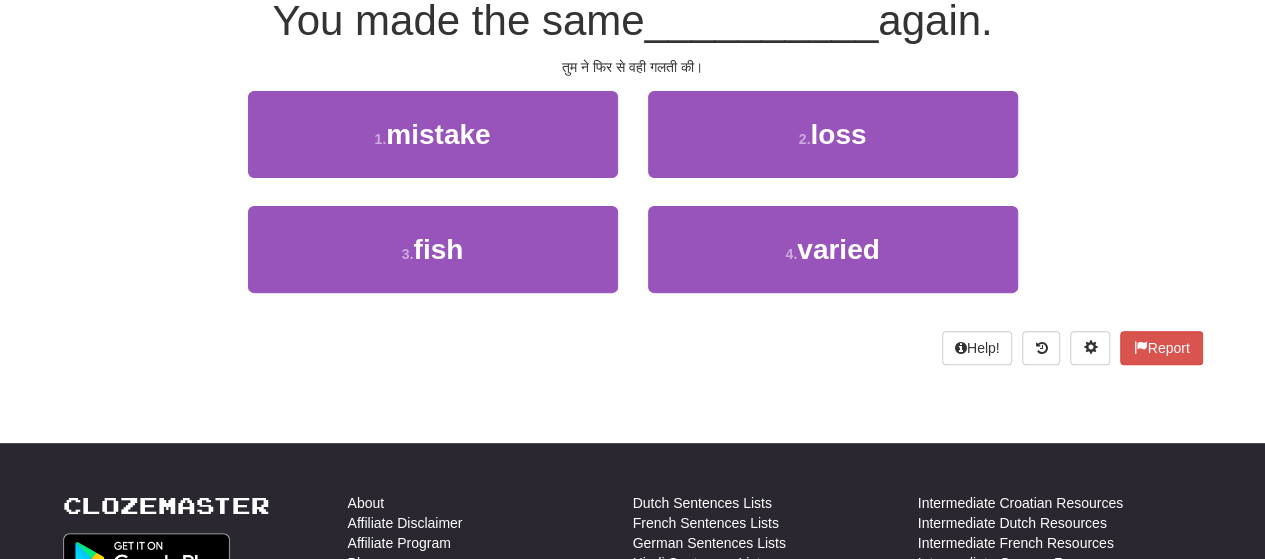 scroll, scrollTop: 192, scrollLeft: 0, axis: vertical 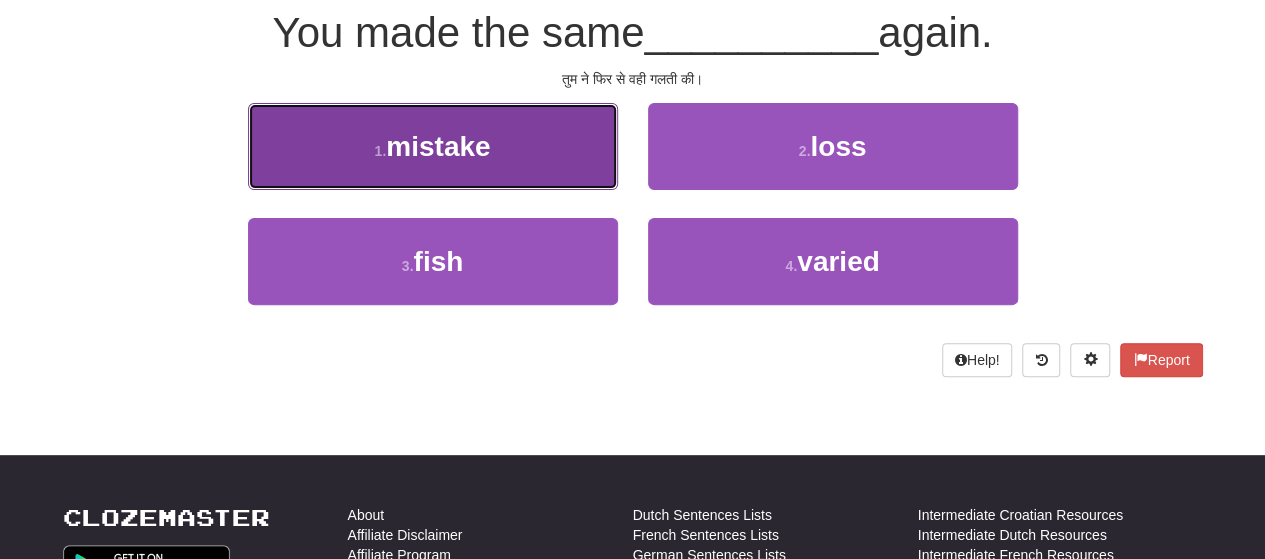 click on "1 .  mistake" at bounding box center [433, 146] 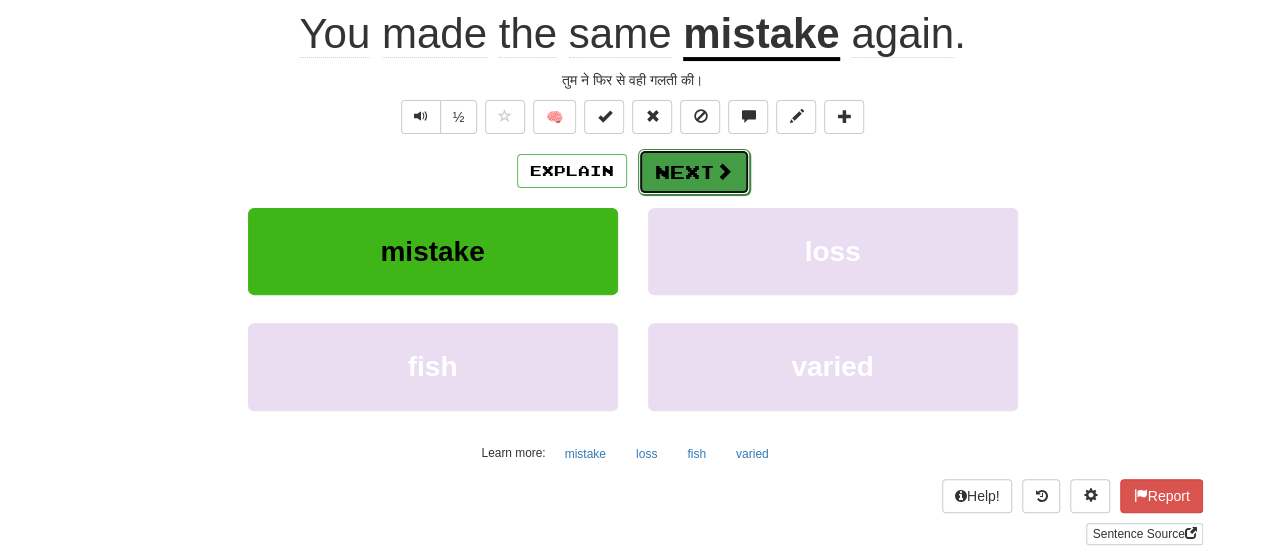click on "Next" at bounding box center (694, 172) 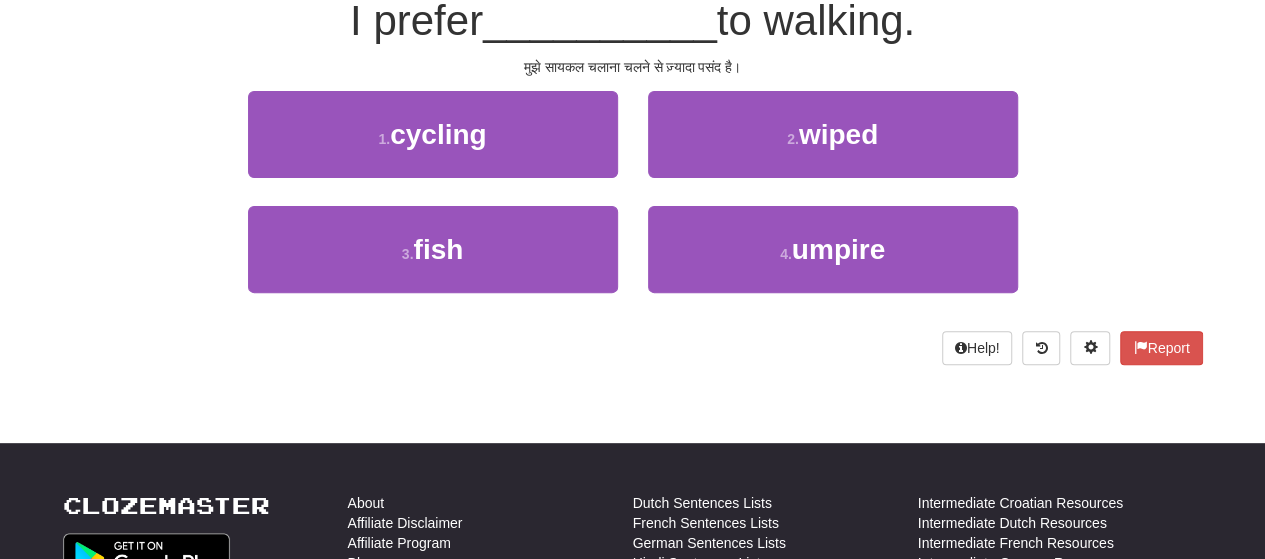 scroll, scrollTop: 192, scrollLeft: 0, axis: vertical 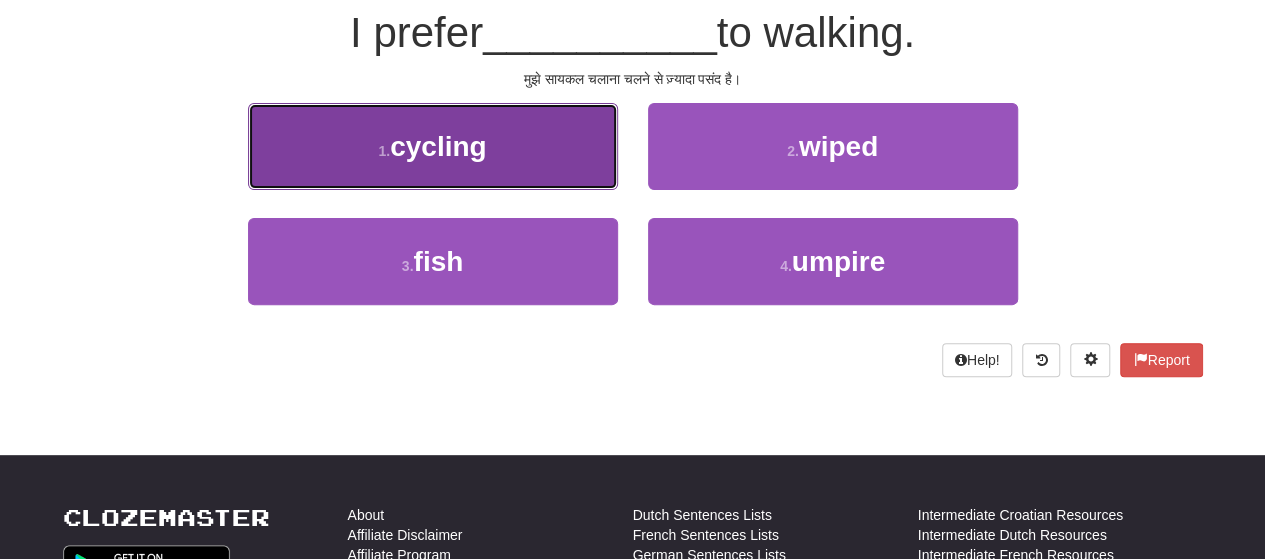click on "1 .  cycling" at bounding box center (433, 146) 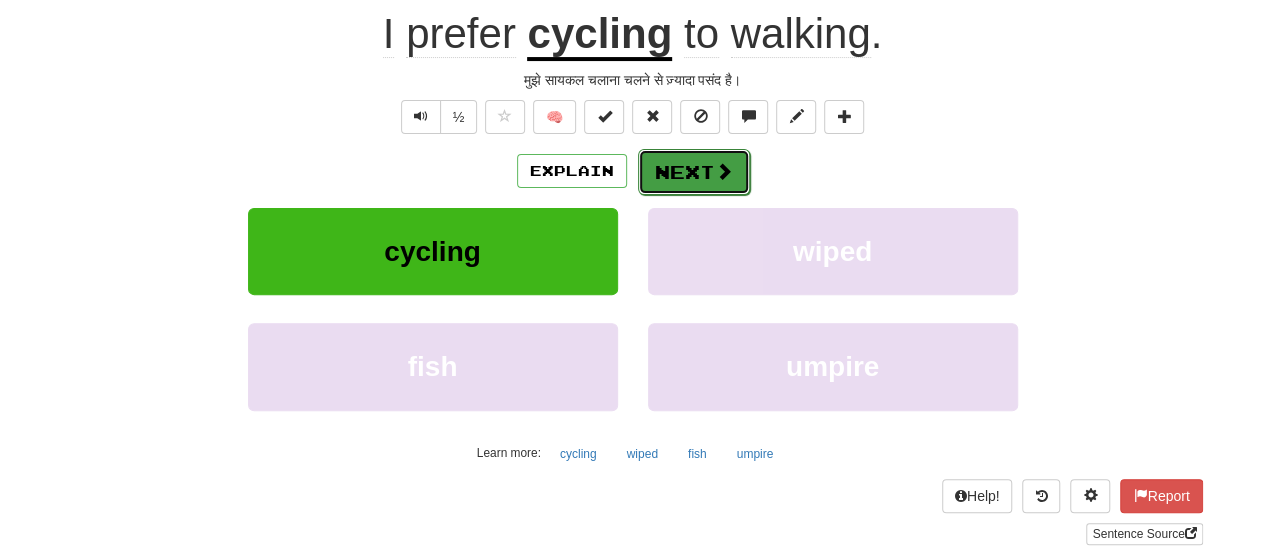 click on "Next" at bounding box center (694, 172) 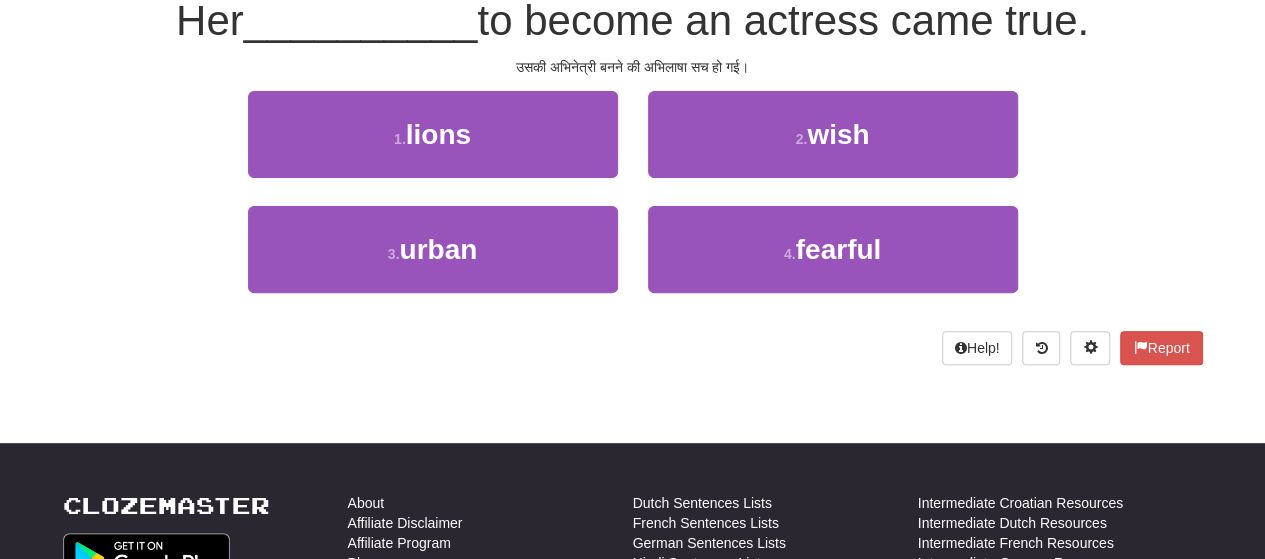 scroll, scrollTop: 192, scrollLeft: 0, axis: vertical 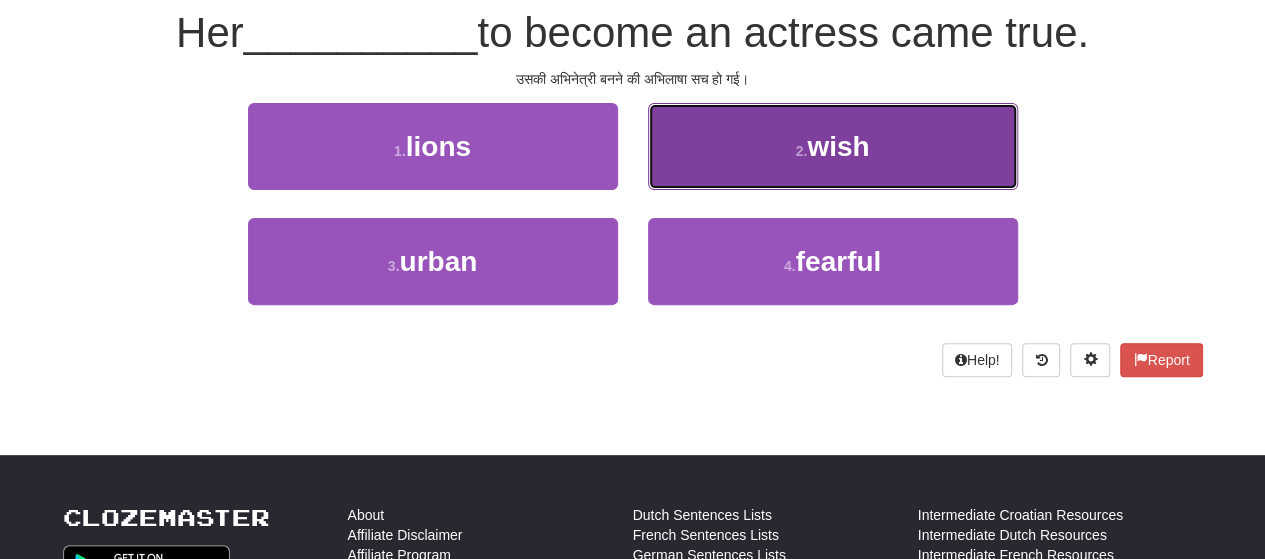 click on "2 .  wish" at bounding box center (833, 146) 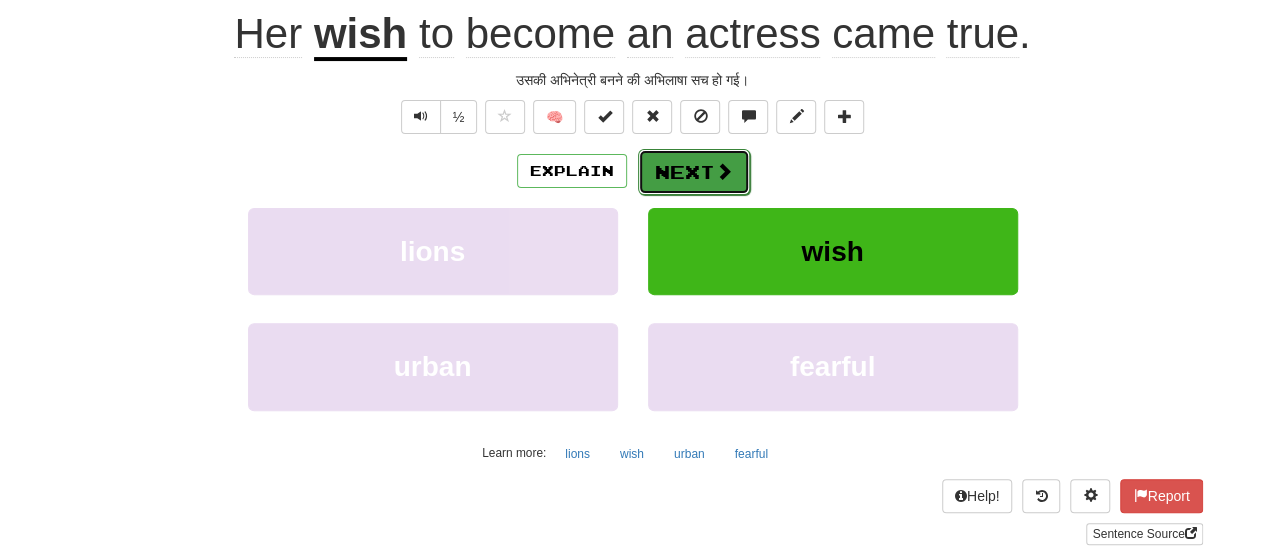 click on "Next" at bounding box center [694, 172] 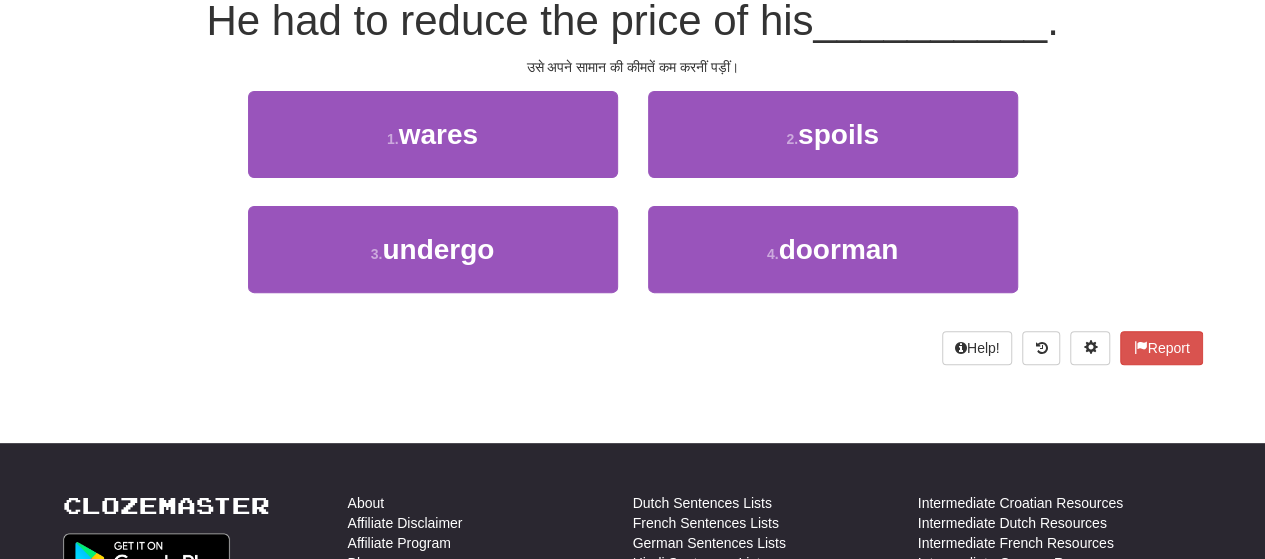 scroll, scrollTop: 192, scrollLeft: 0, axis: vertical 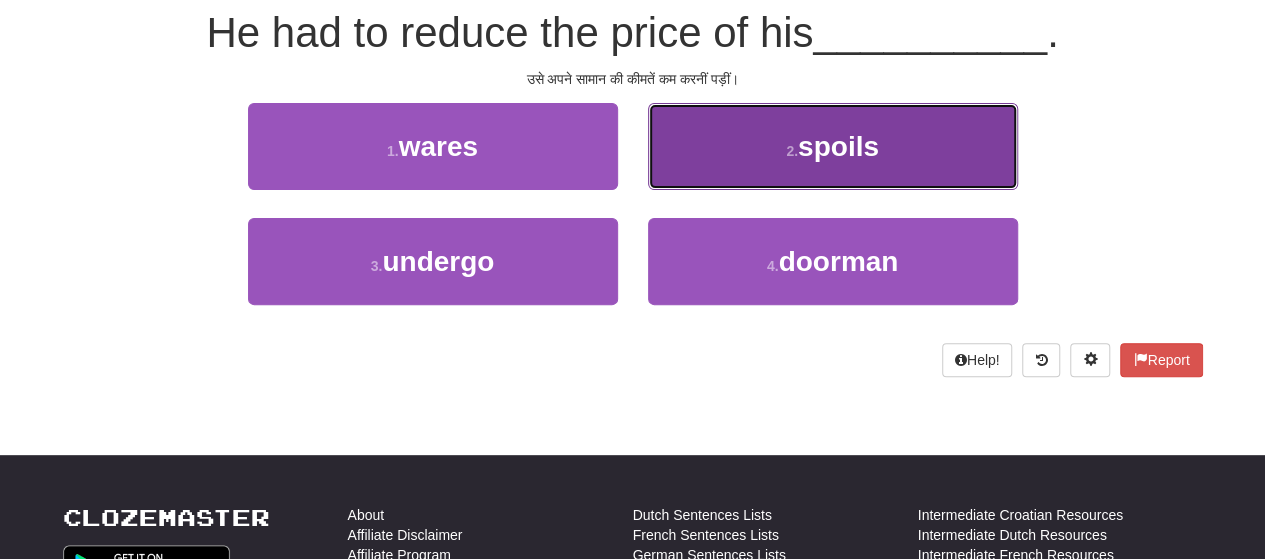 click on "2 .  spoils" at bounding box center [833, 146] 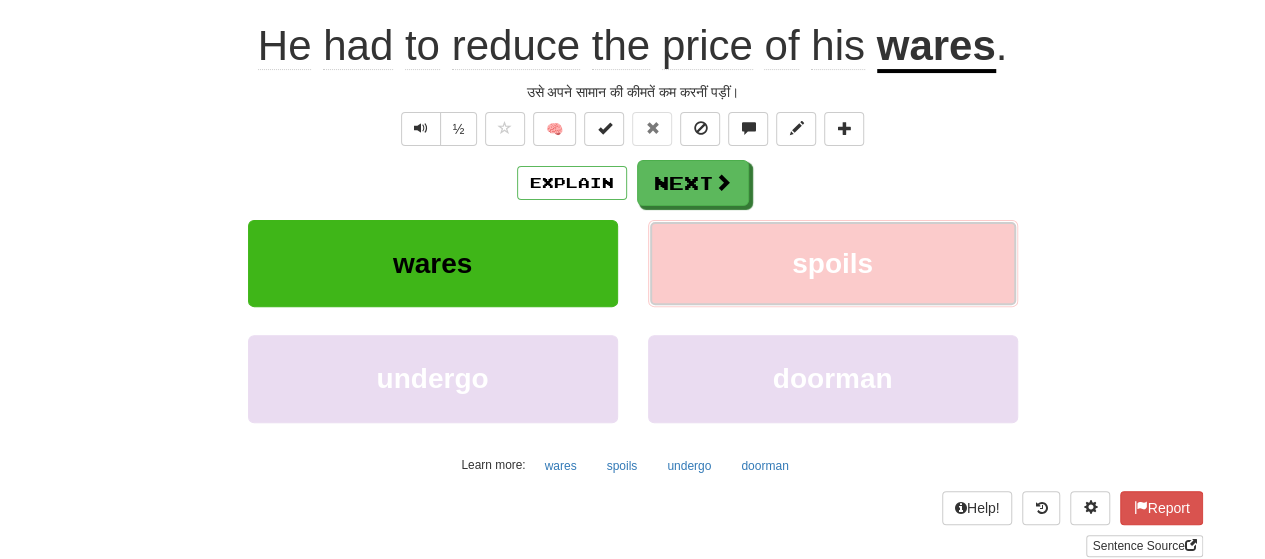 scroll, scrollTop: 204, scrollLeft: 0, axis: vertical 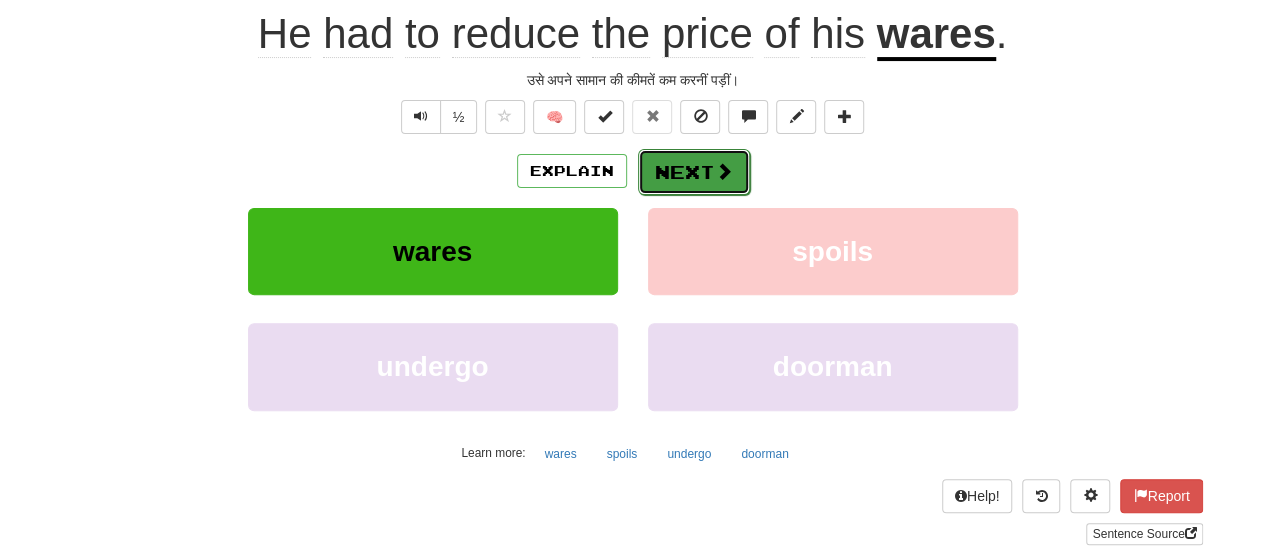 click on "Next" at bounding box center (694, 172) 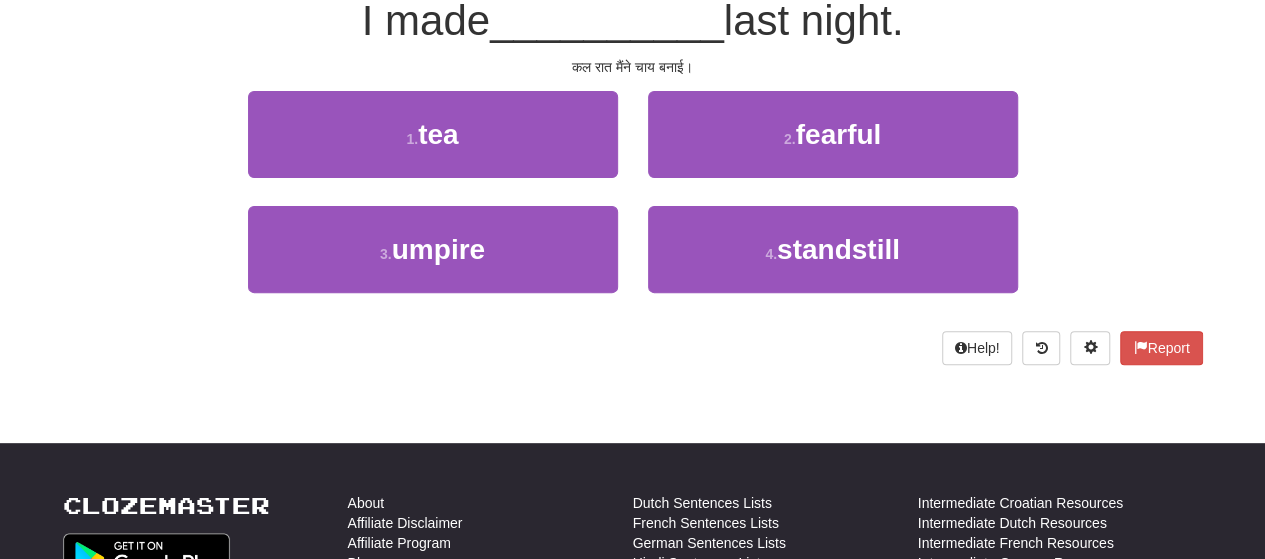 scroll, scrollTop: 192, scrollLeft: 0, axis: vertical 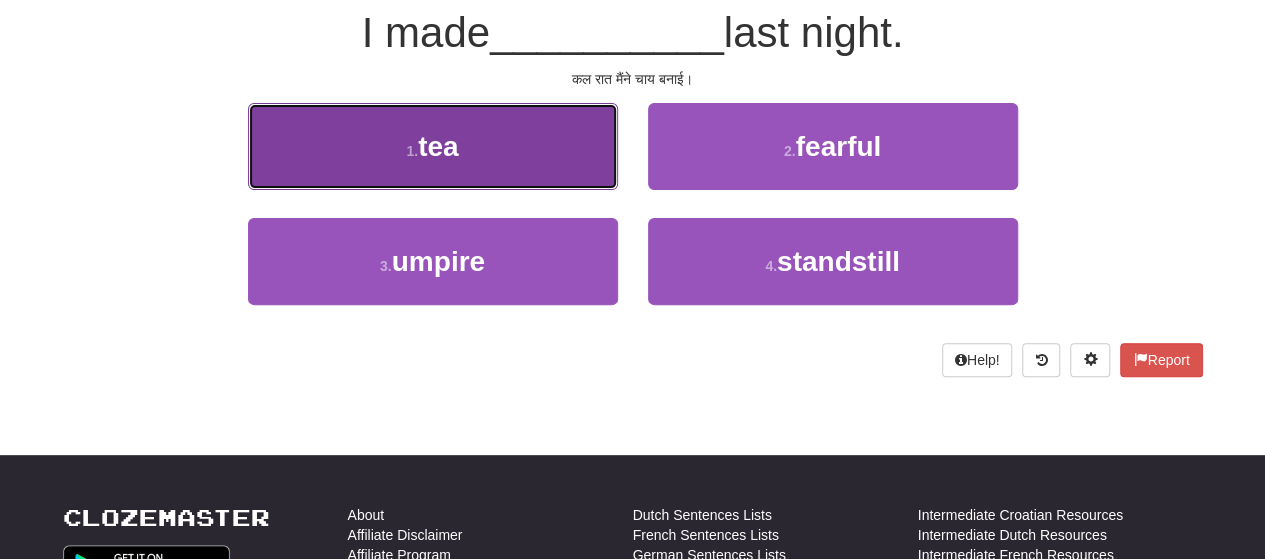 click on "1 .  tea" at bounding box center [433, 146] 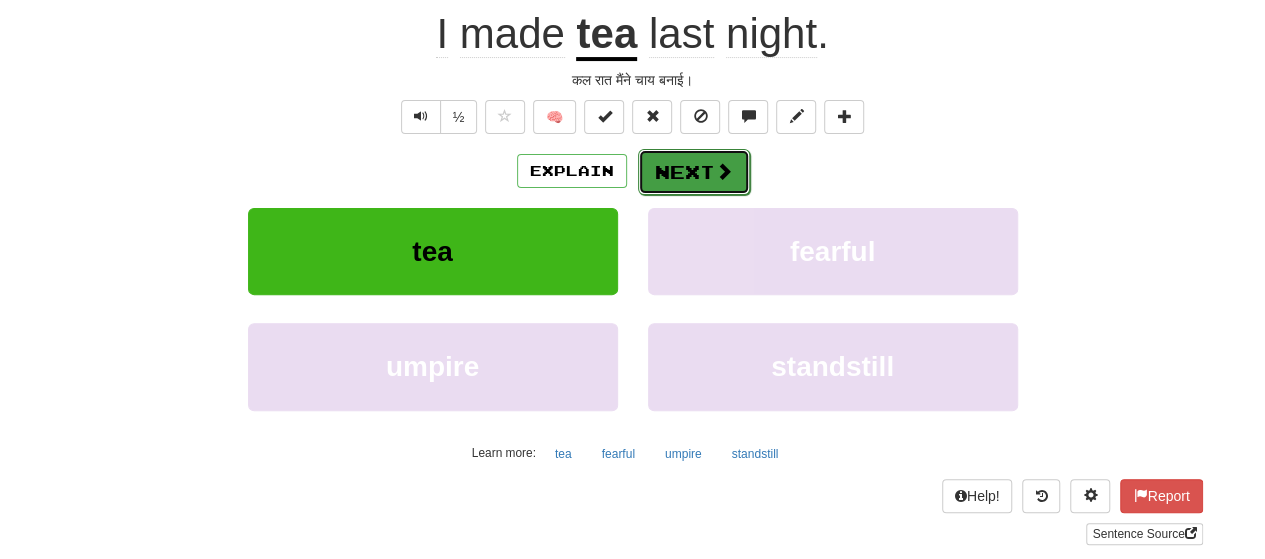 click on "Next" at bounding box center (694, 172) 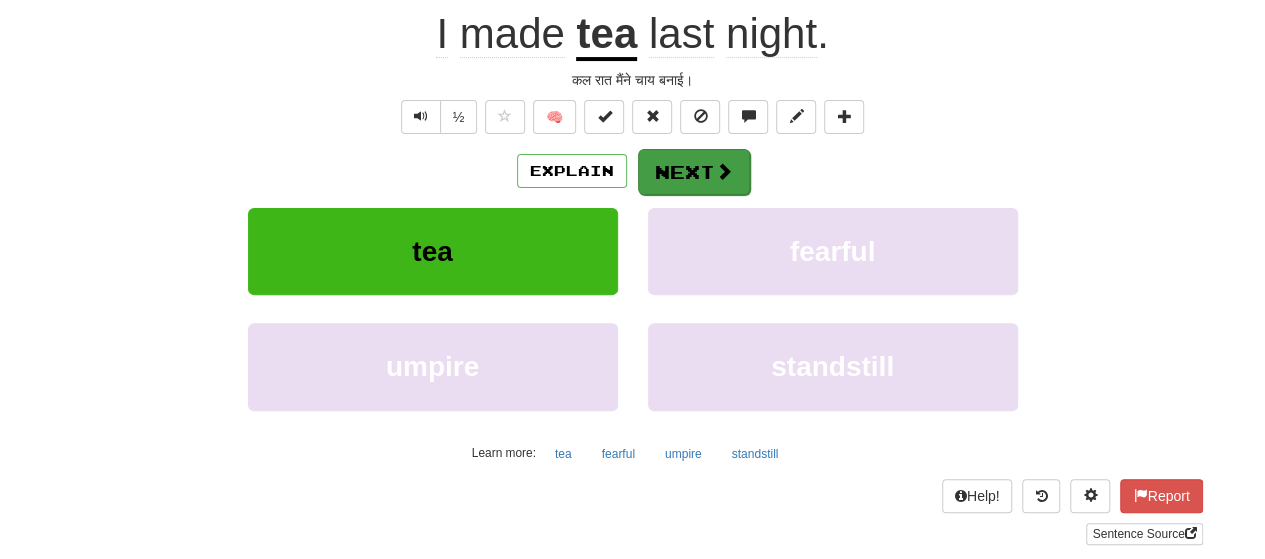 scroll, scrollTop: 192, scrollLeft: 0, axis: vertical 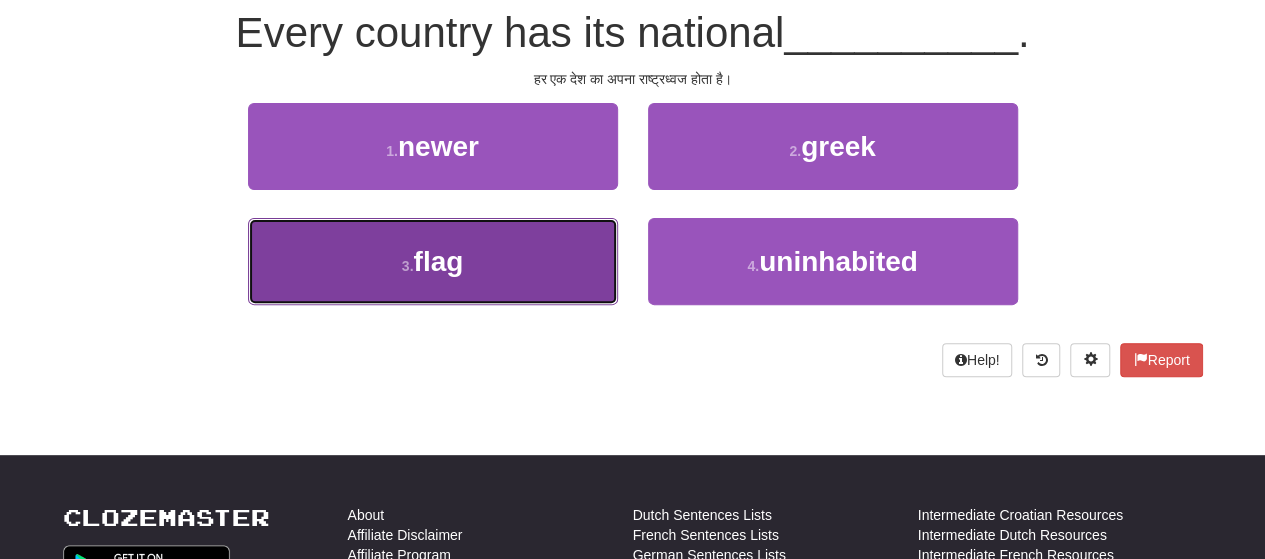 click on "3 .  flag" at bounding box center (433, 261) 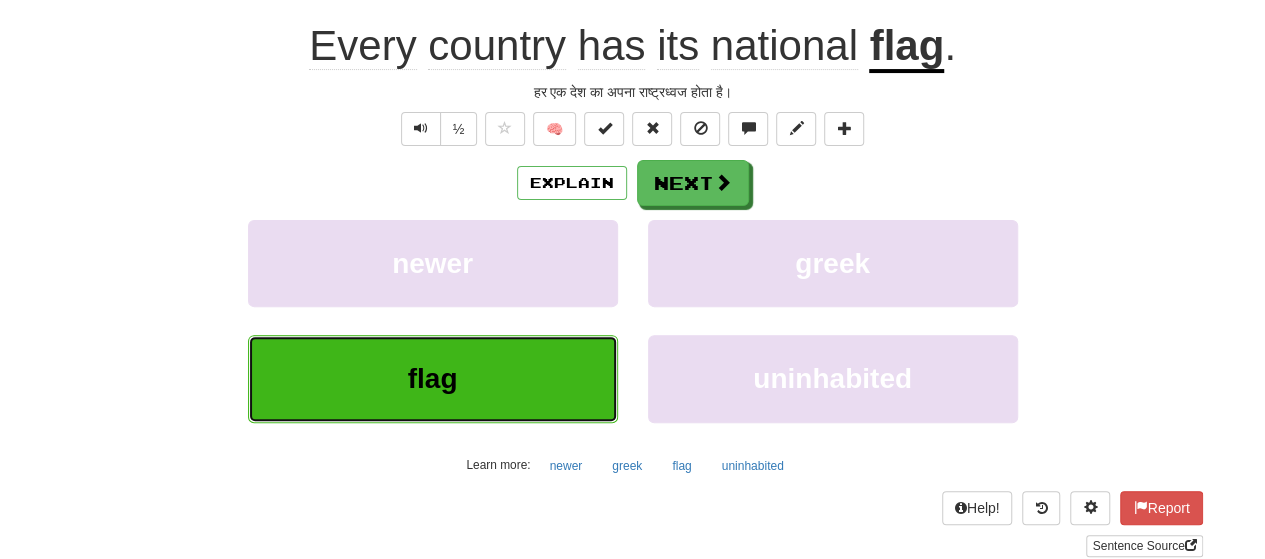scroll, scrollTop: 204, scrollLeft: 0, axis: vertical 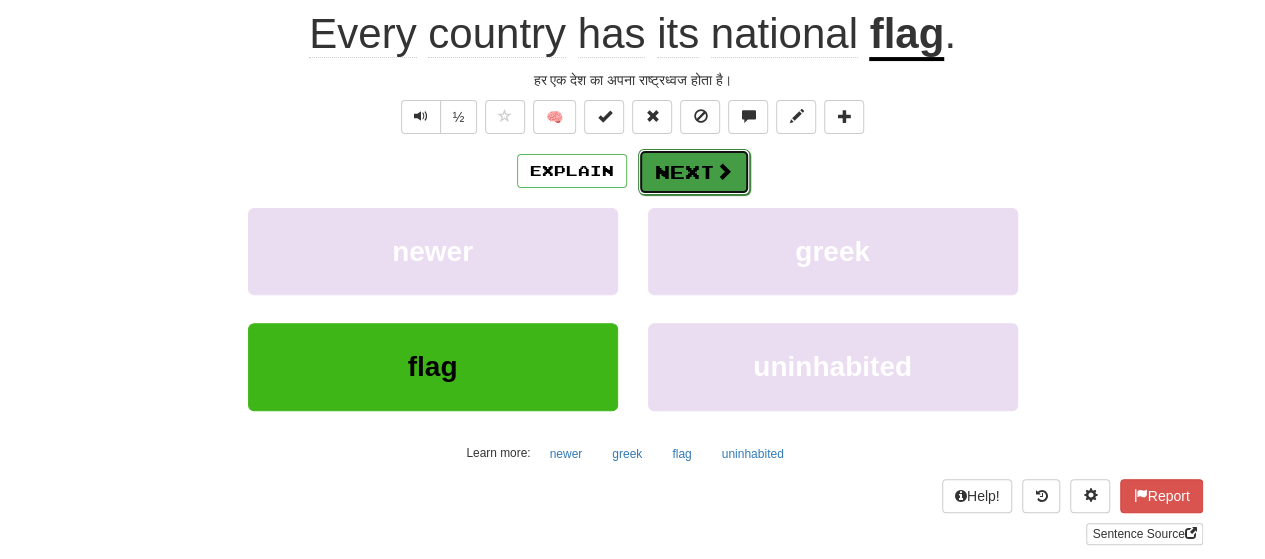 click at bounding box center (724, 171) 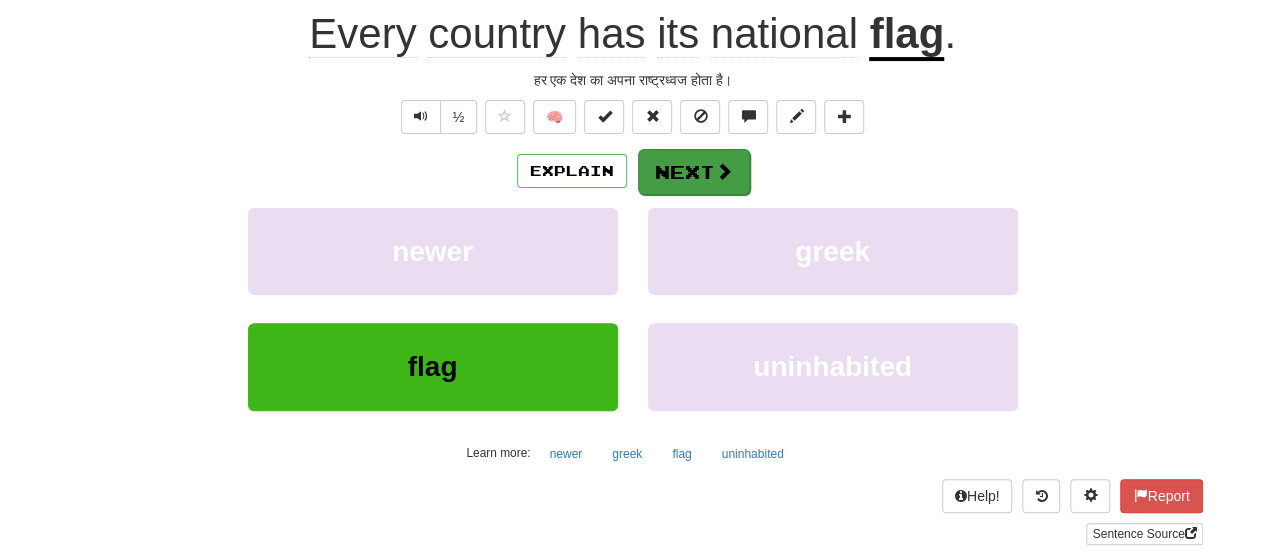 scroll, scrollTop: 192, scrollLeft: 0, axis: vertical 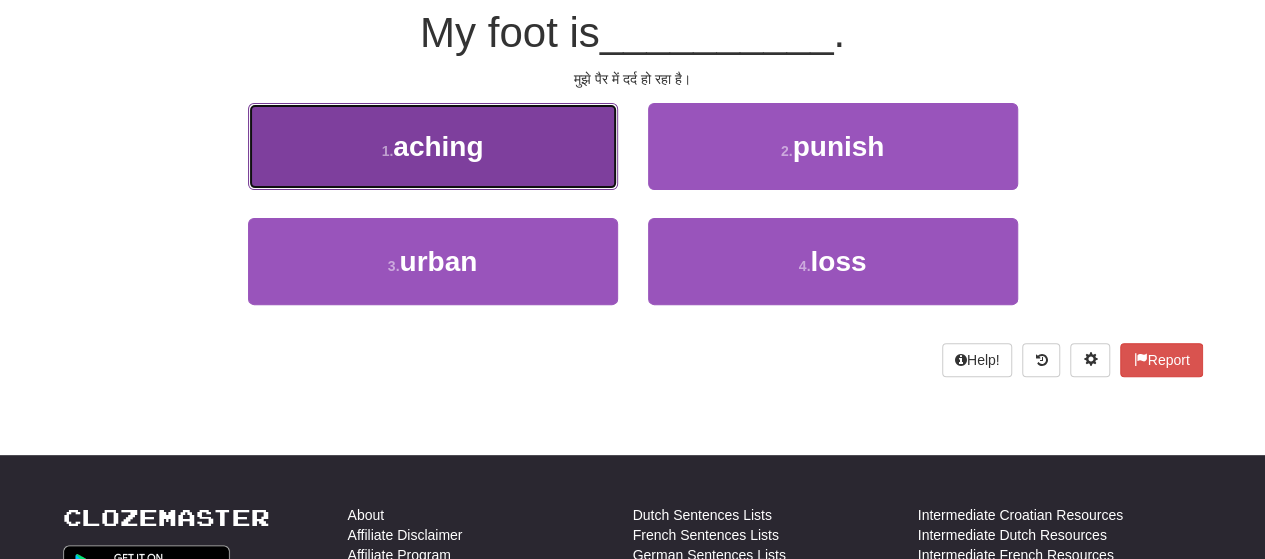 click on "1 .  aching" at bounding box center (433, 146) 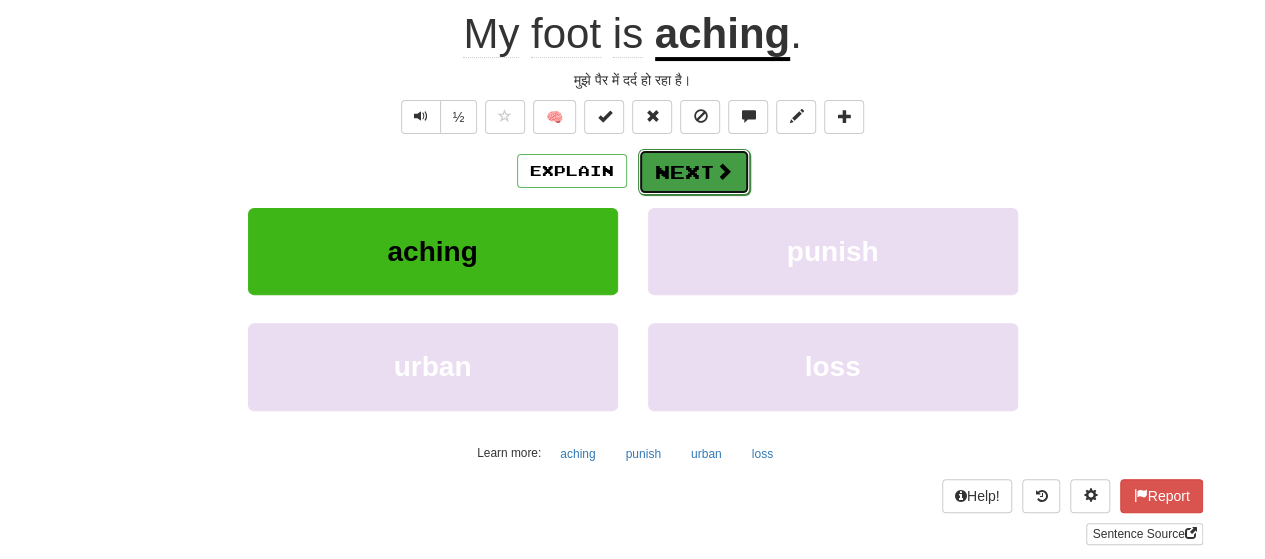 click on "Next" at bounding box center (694, 172) 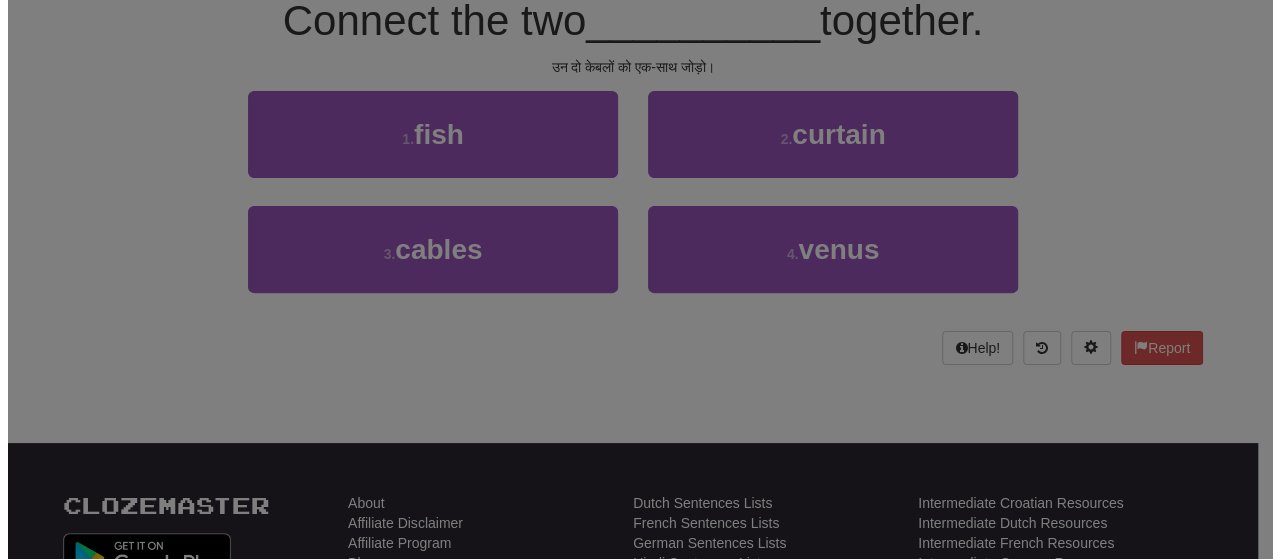 scroll, scrollTop: 192, scrollLeft: 0, axis: vertical 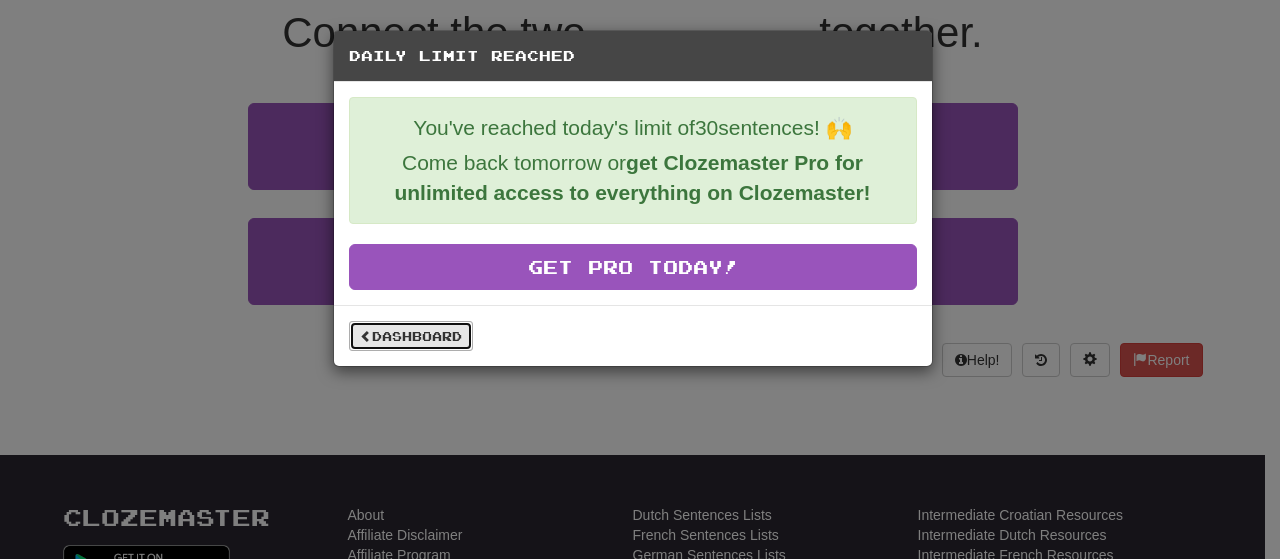 click on "Dashboard" at bounding box center [411, 336] 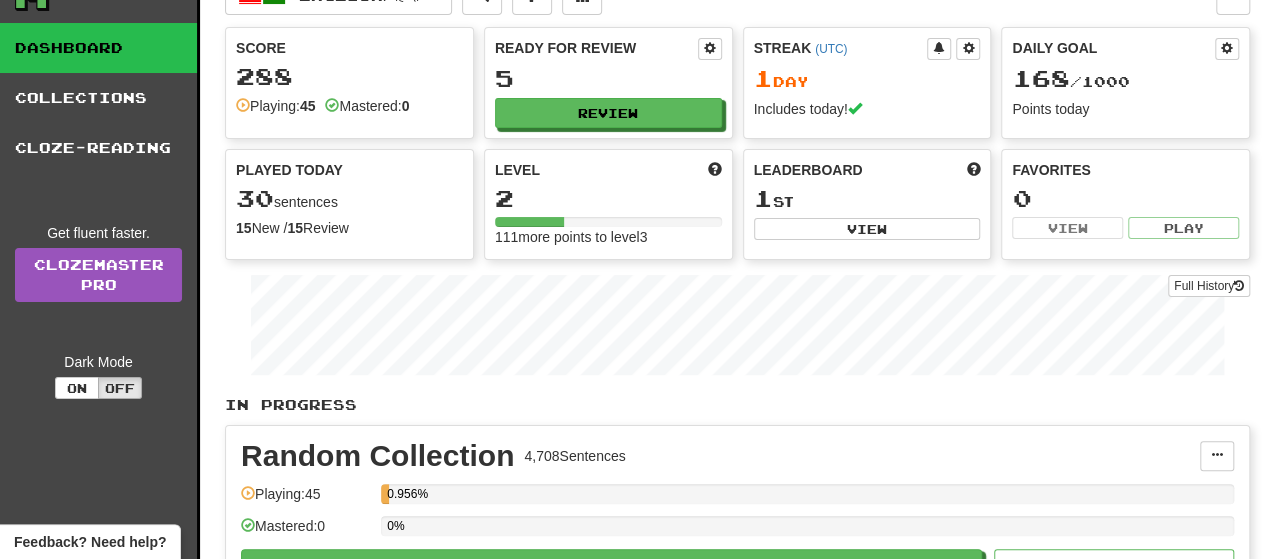 scroll, scrollTop: 0, scrollLeft: 0, axis: both 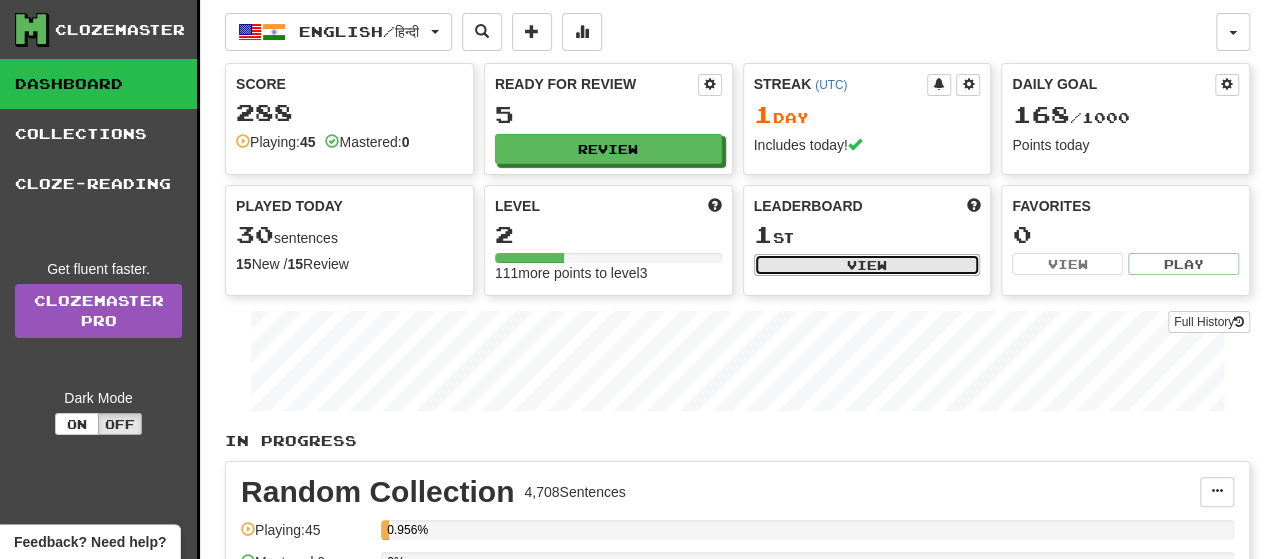 click on "View" at bounding box center [867, 265] 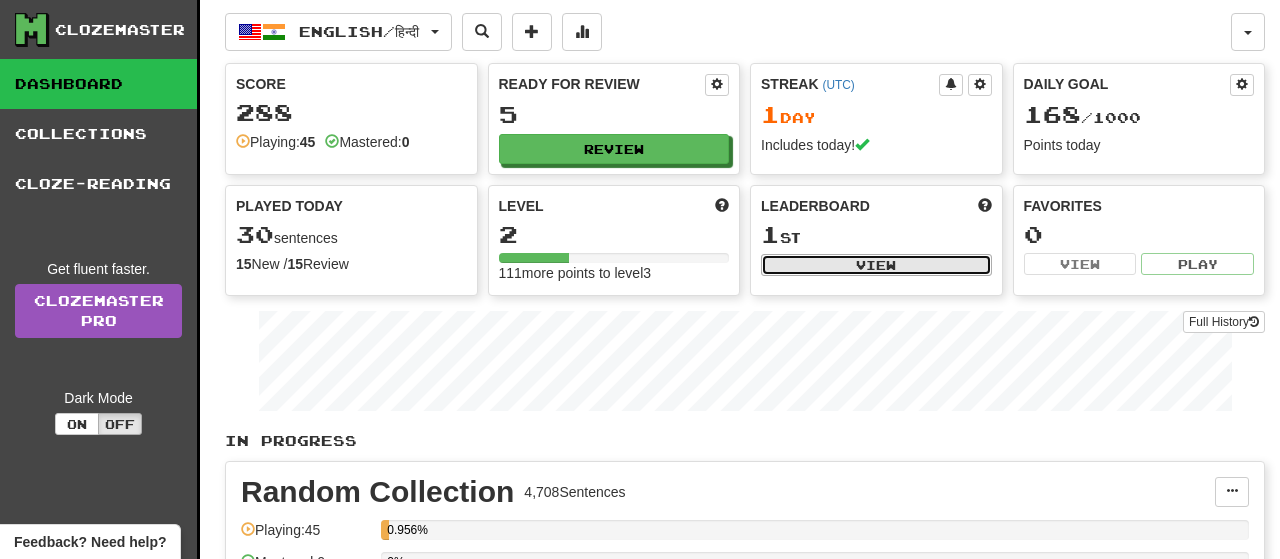 select on "**********" 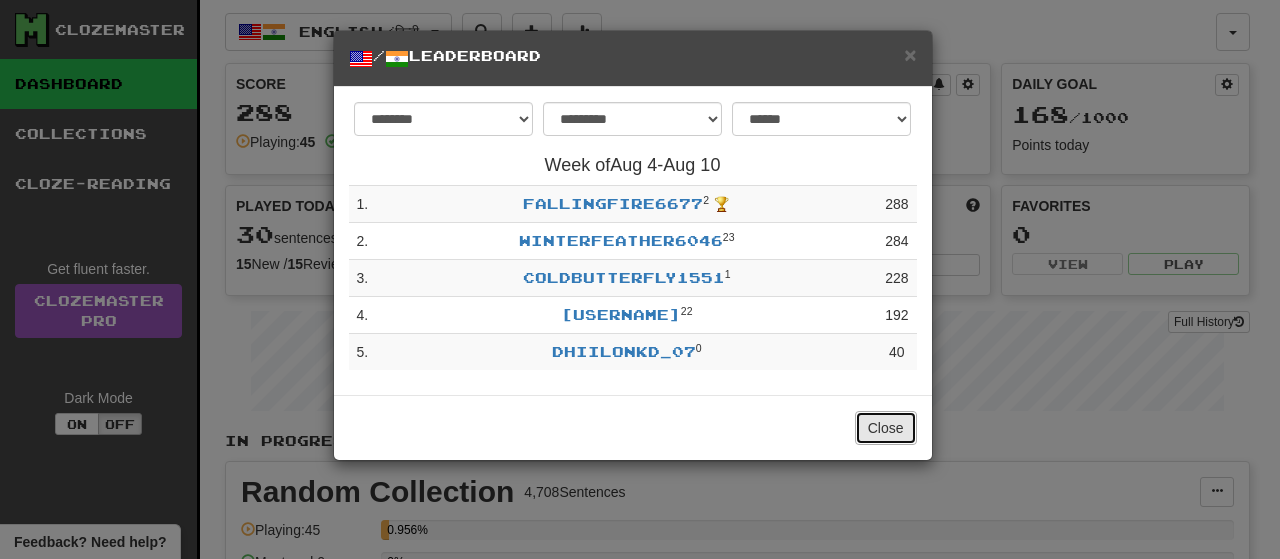 click on "Close" at bounding box center [886, 428] 